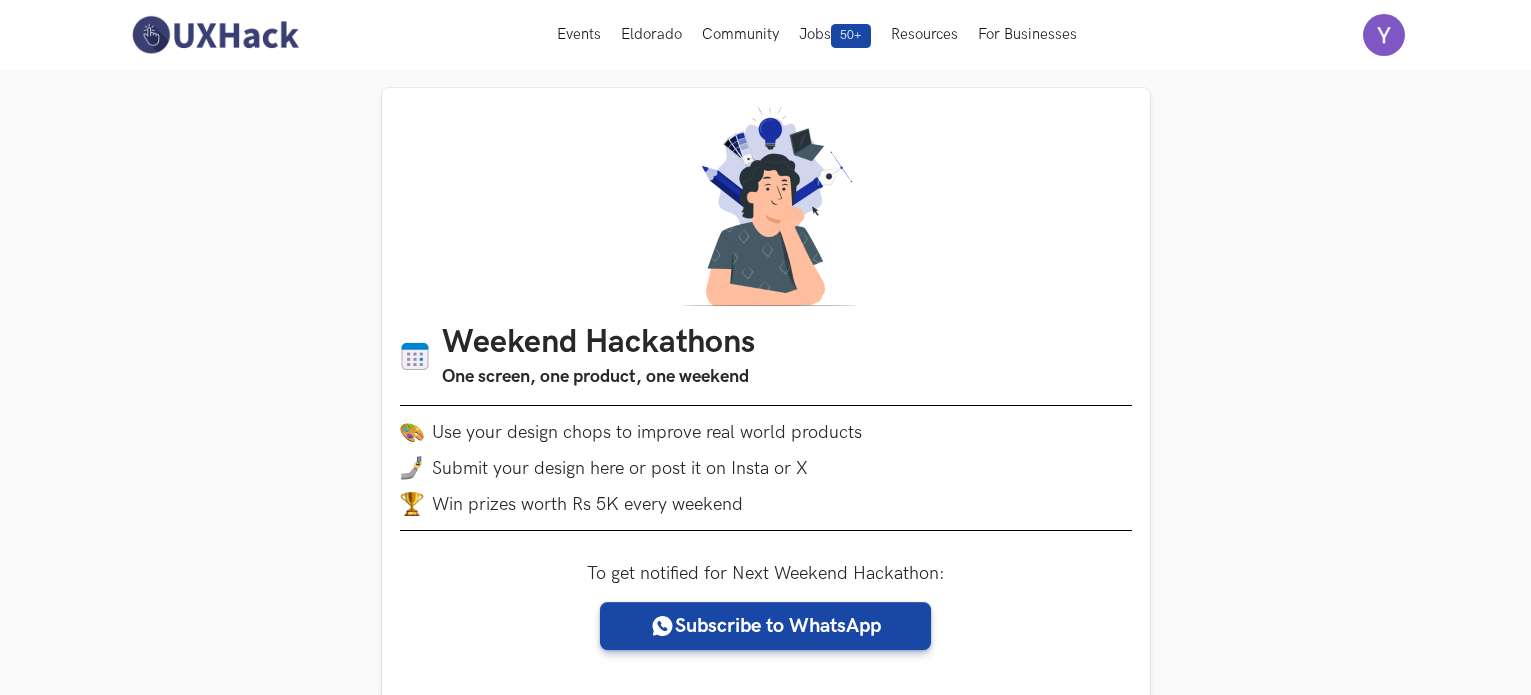 scroll, scrollTop: 0, scrollLeft: 0, axis: both 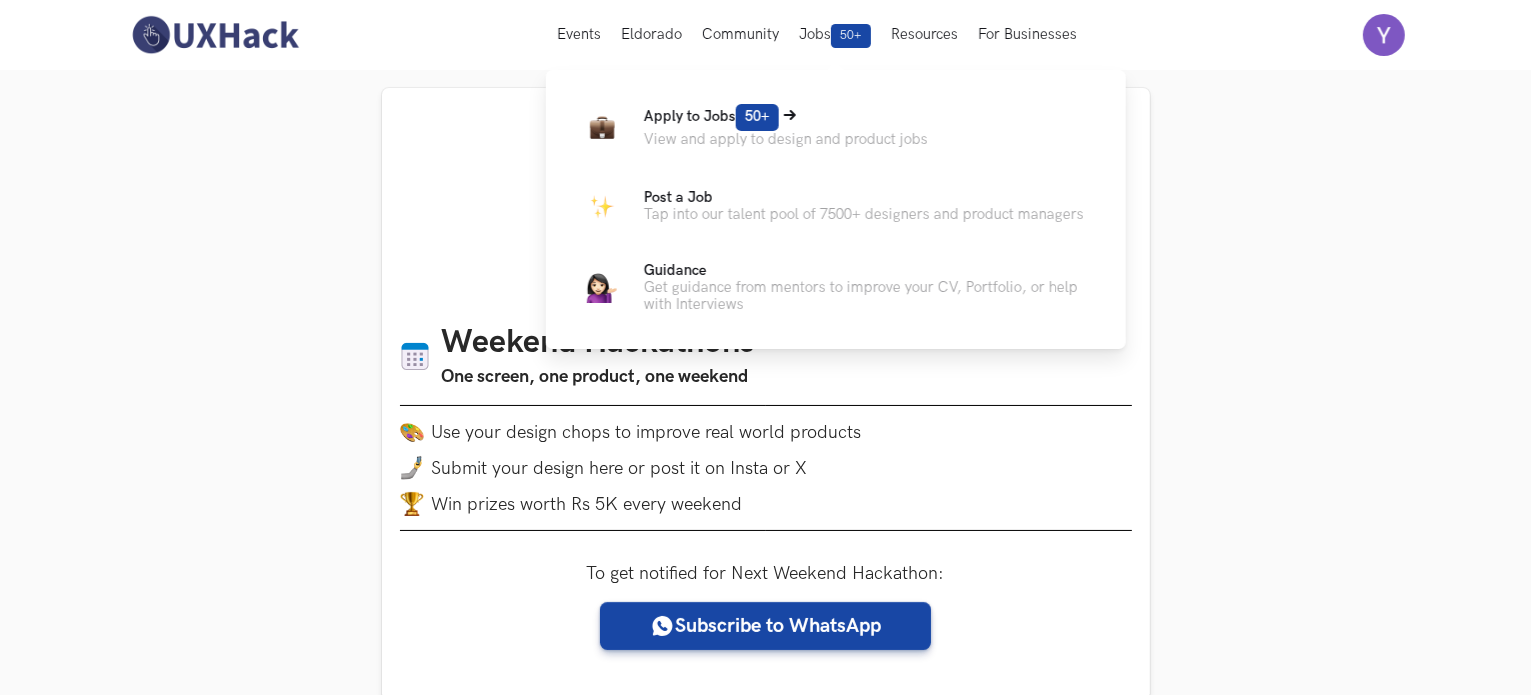 click on "50+" at bounding box center (757, 117) 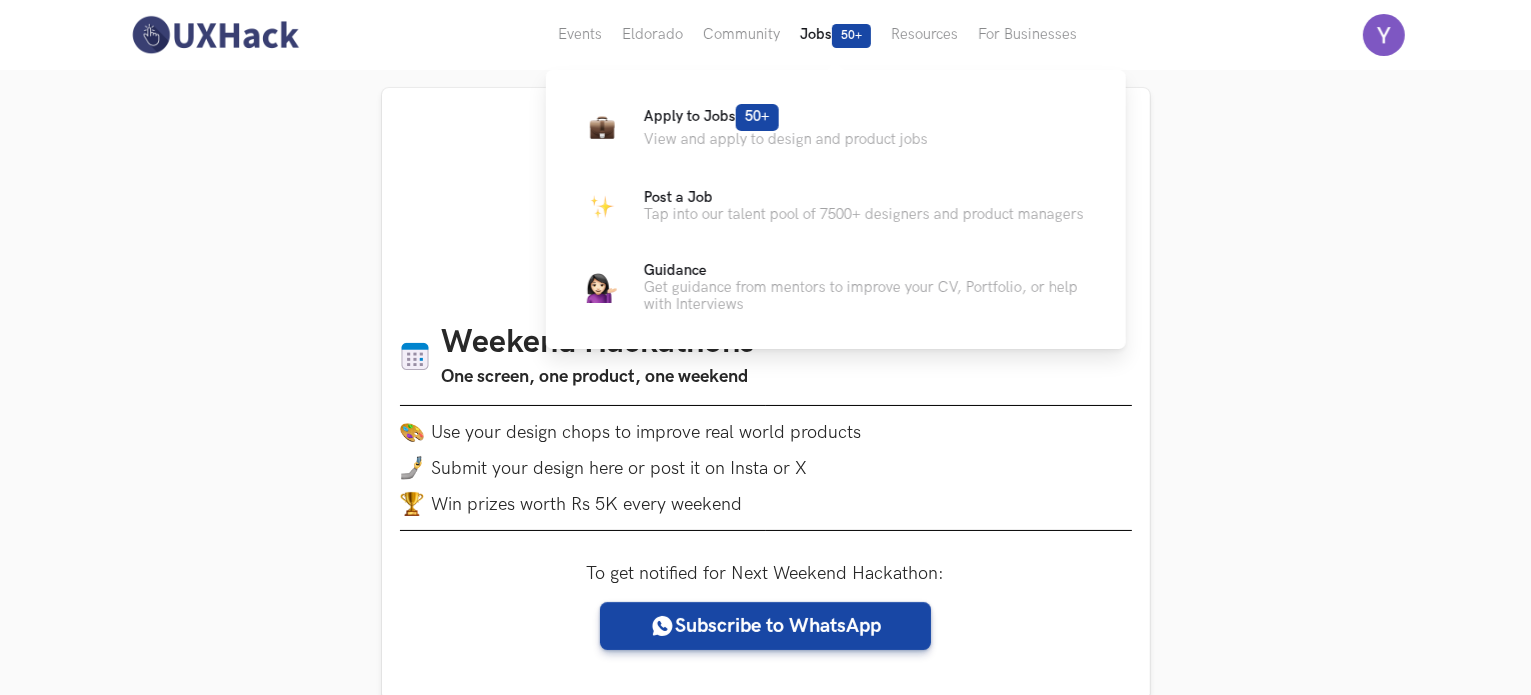 scroll, scrollTop: 107, scrollLeft: 0, axis: vertical 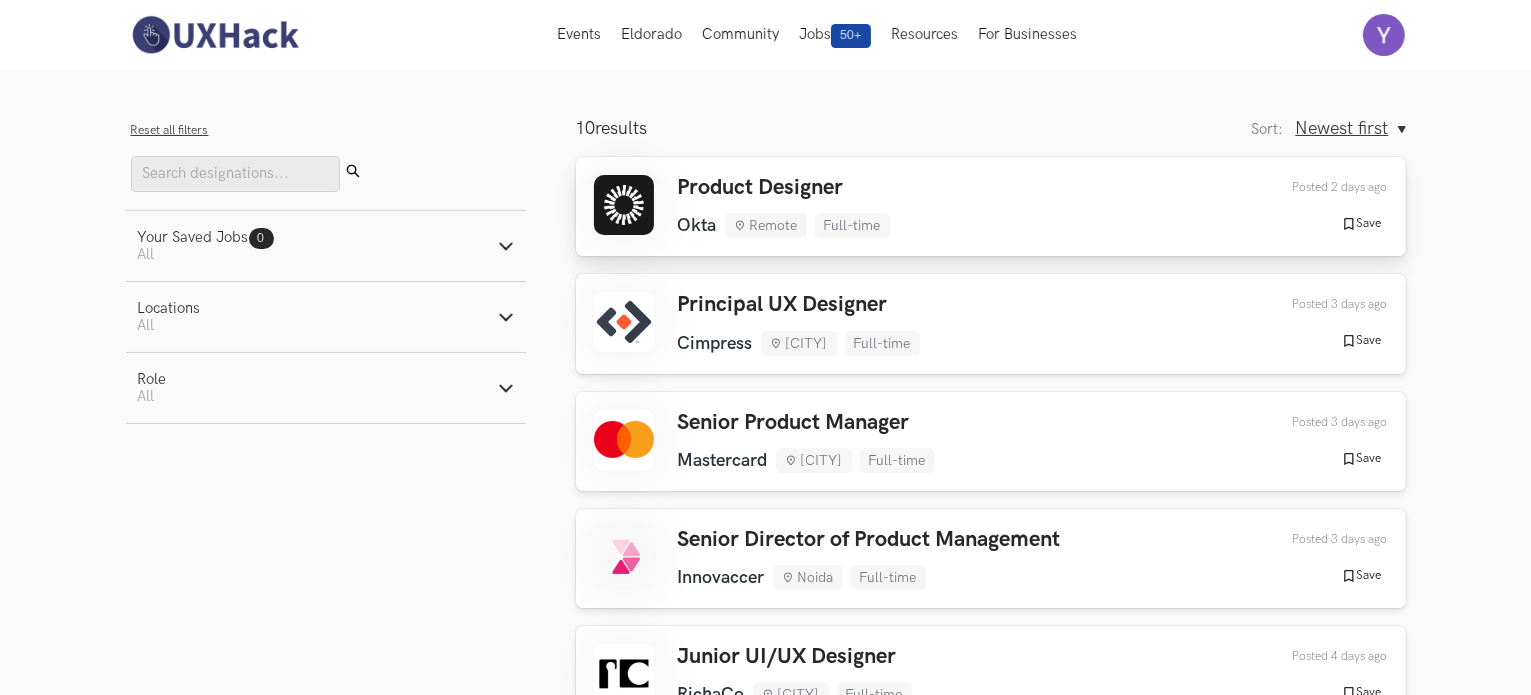 click on "Product Designer
Okta
Remote
Full-time
Okta
Remote
Full-time
2 days ago
Posted 2 days ago
Save
Saved" at bounding box center [991, 206] 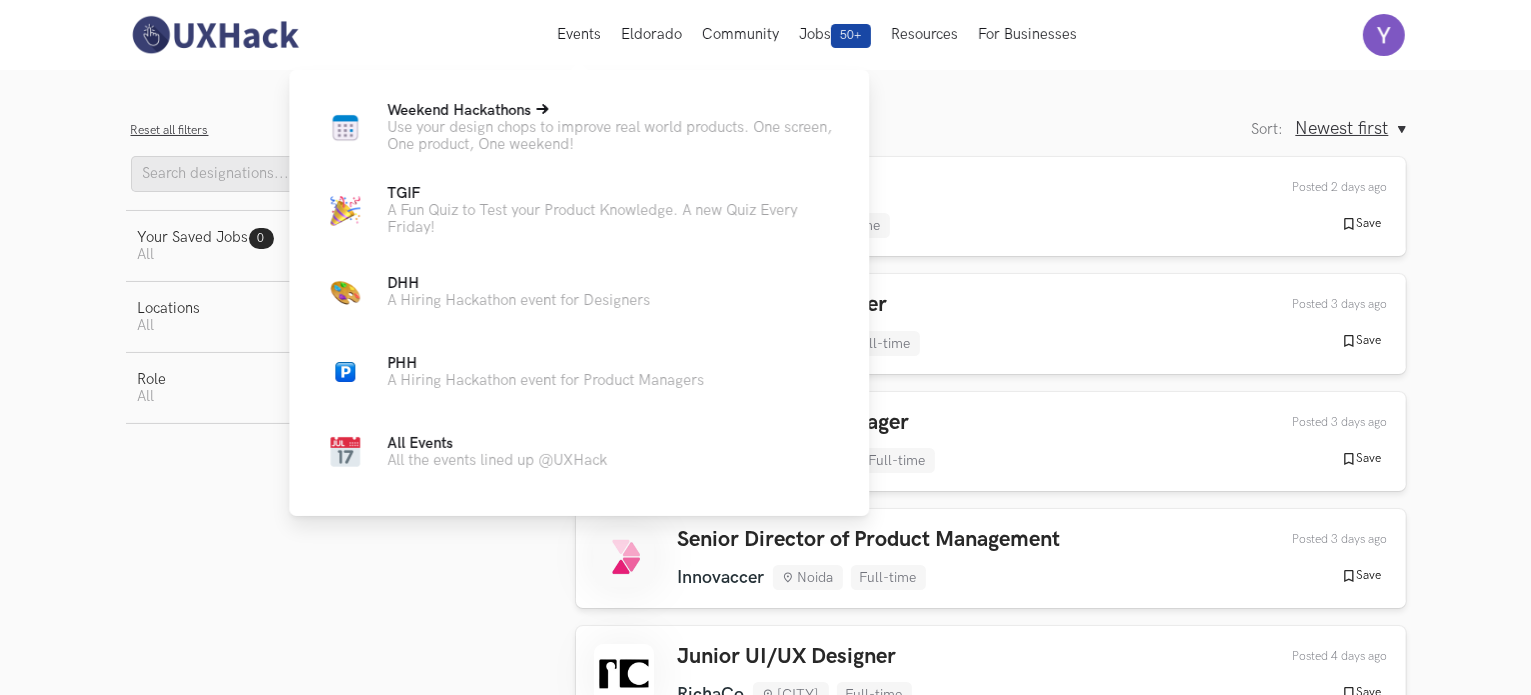click on "Use your design chops to improve real world products. One screen, One product, One weekend!" at bounding box center [612, 136] 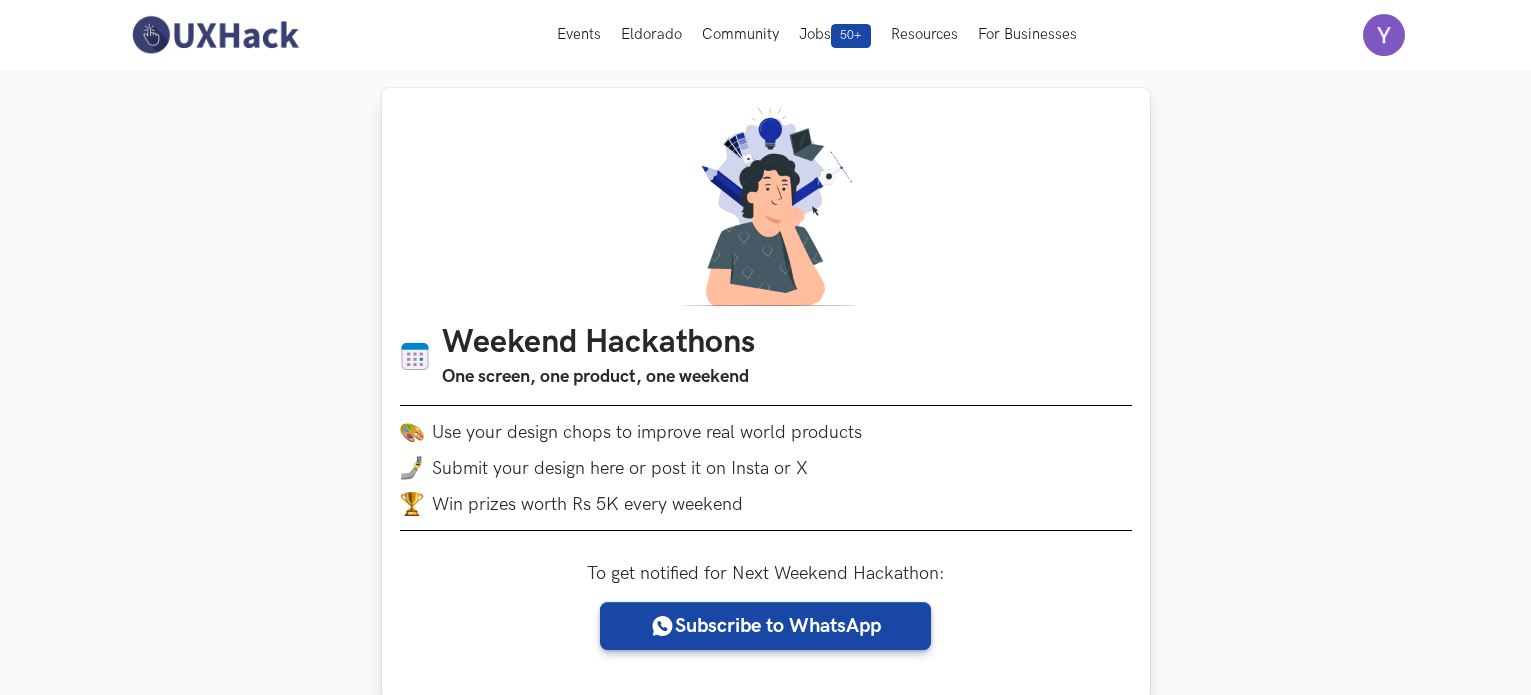 scroll, scrollTop: 0, scrollLeft: 0, axis: both 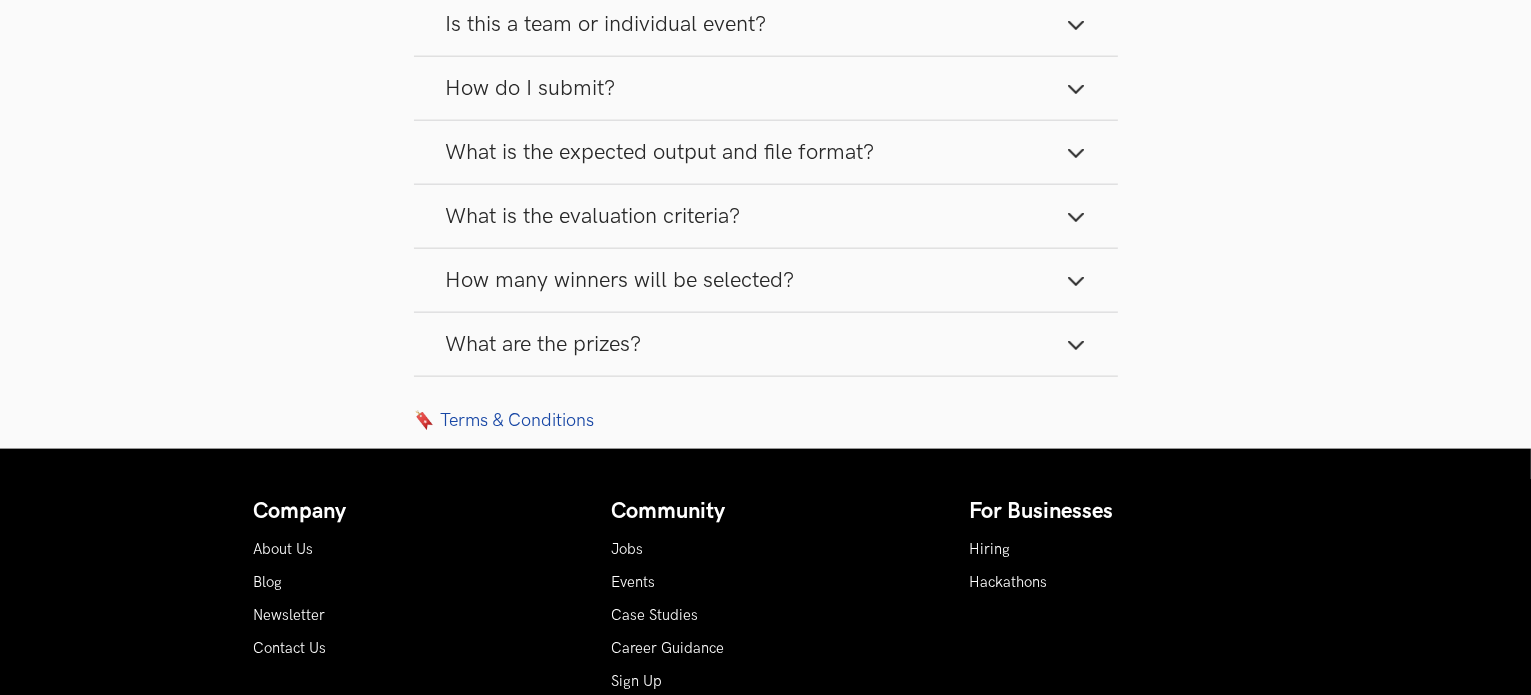 click on "What are the prizes?" at bounding box center [544, 344] 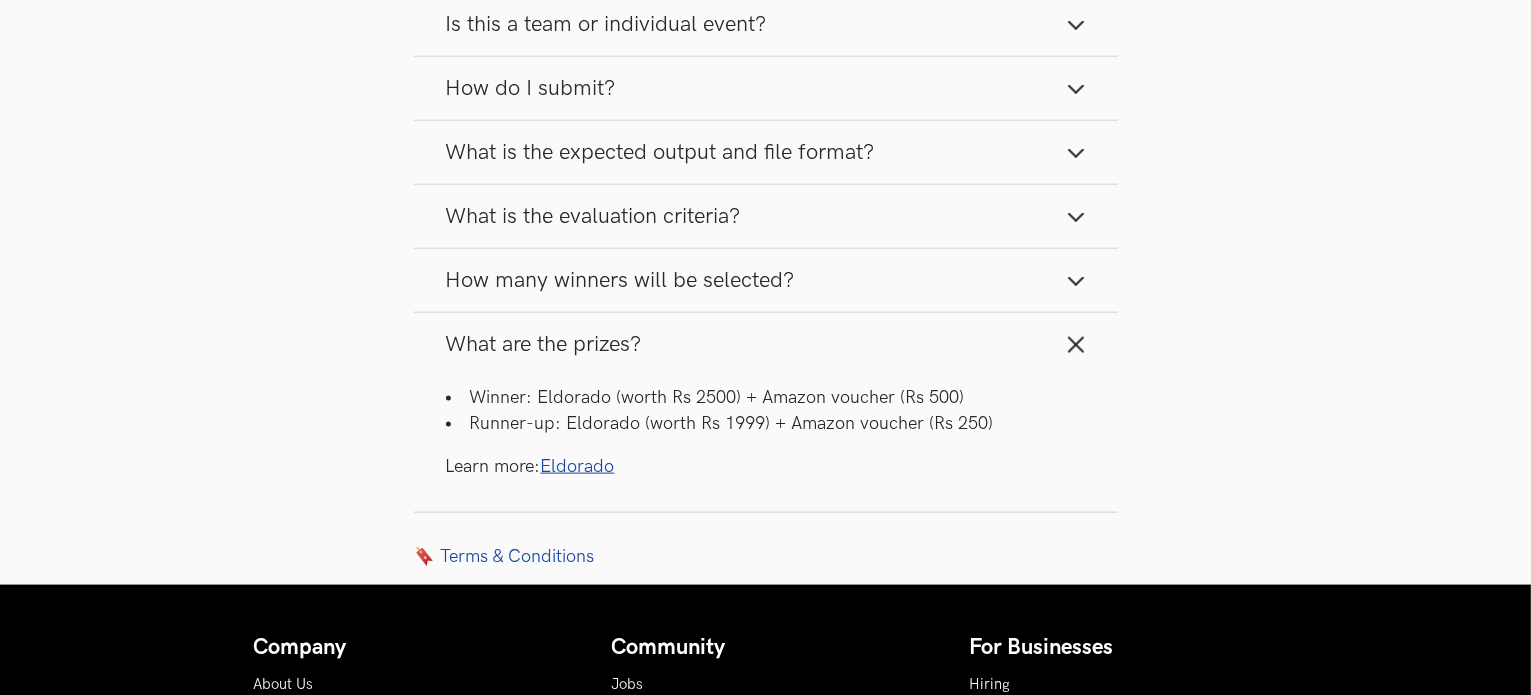 click on "How many winners will be selected?" at bounding box center (766, 280) 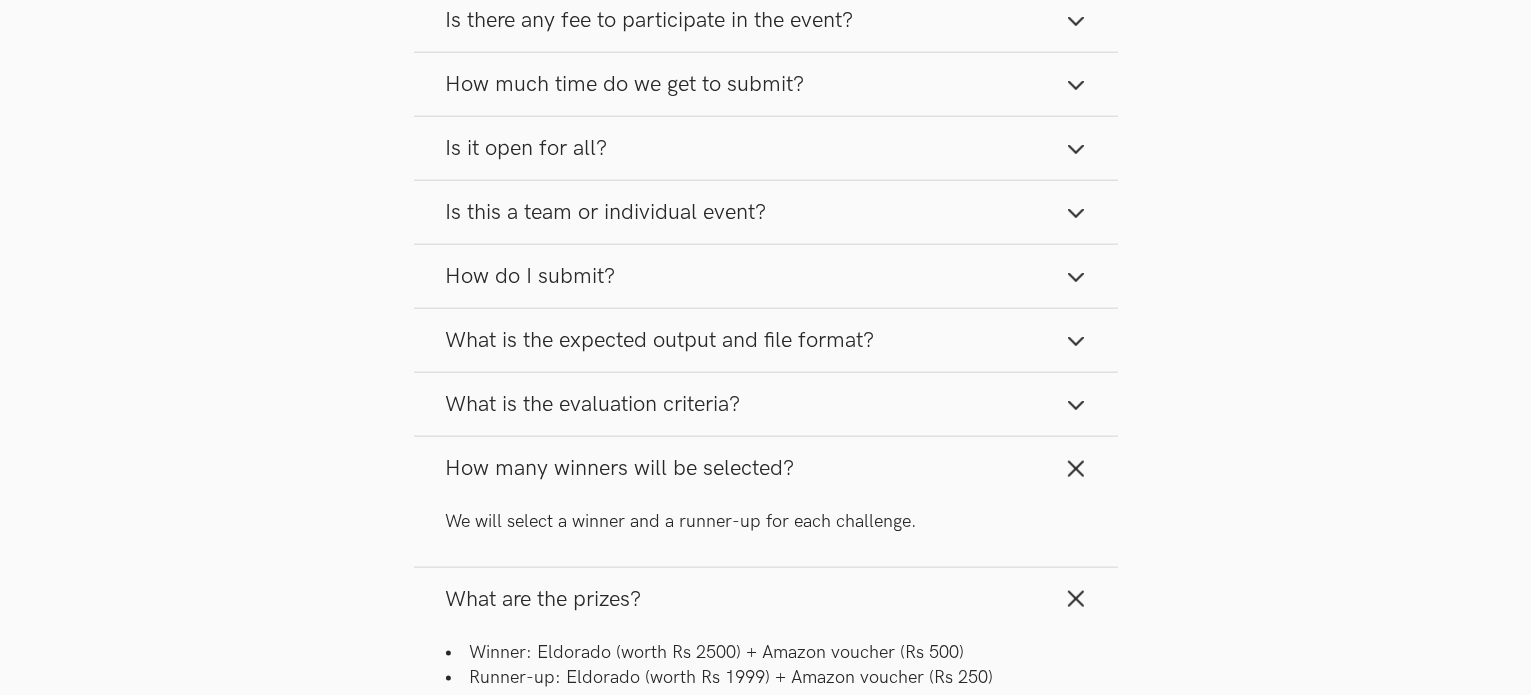 scroll, scrollTop: 2366, scrollLeft: 0, axis: vertical 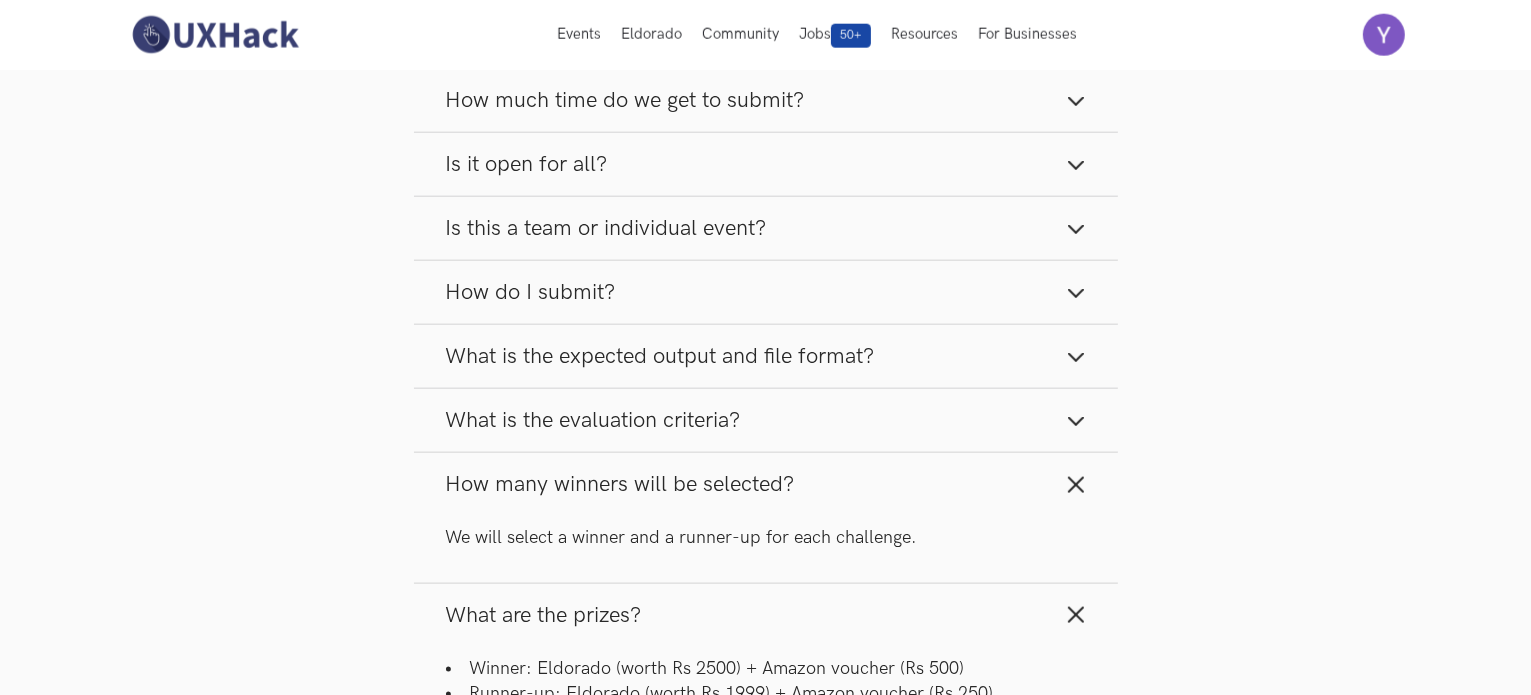 click on "How do I submit?" at bounding box center (766, 292) 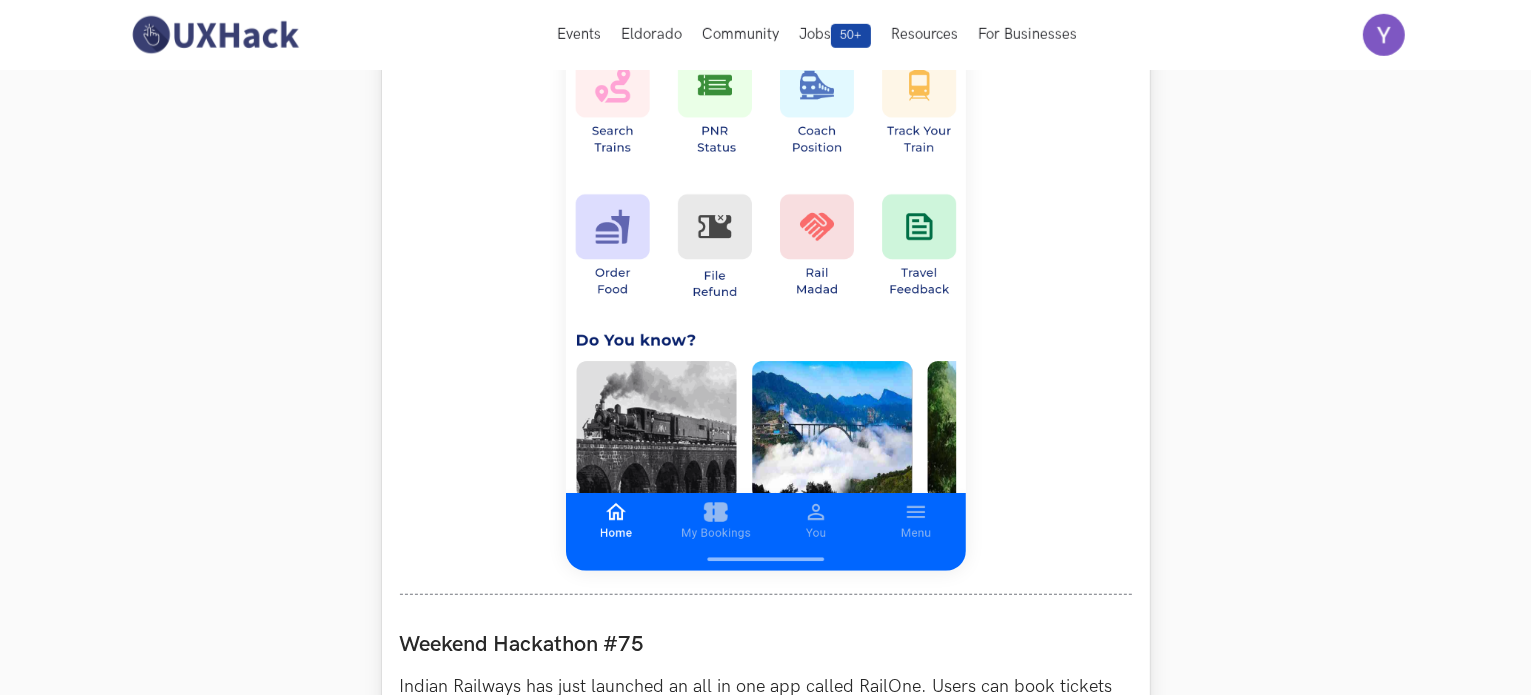scroll, scrollTop: 1227, scrollLeft: 0, axis: vertical 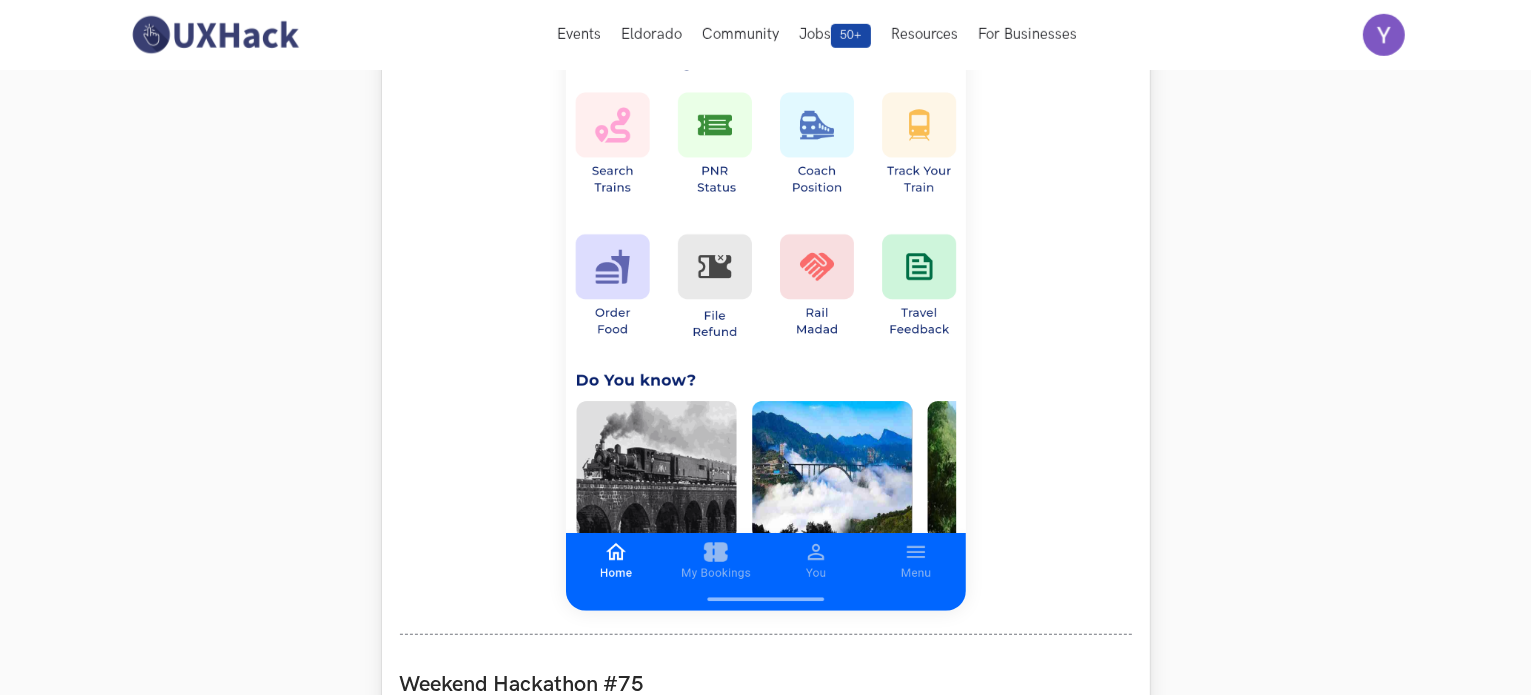 click at bounding box center [766, 166] 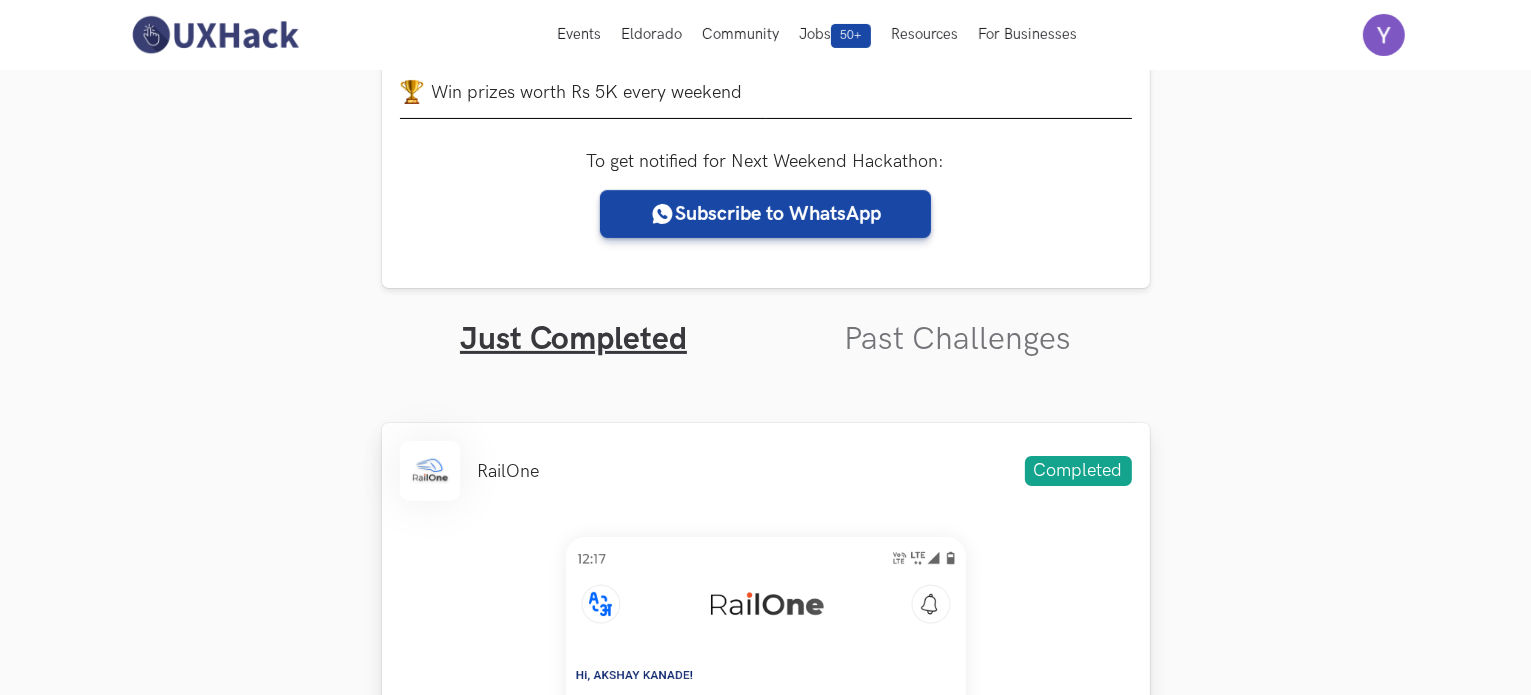 scroll, scrollTop: 412, scrollLeft: 0, axis: vertical 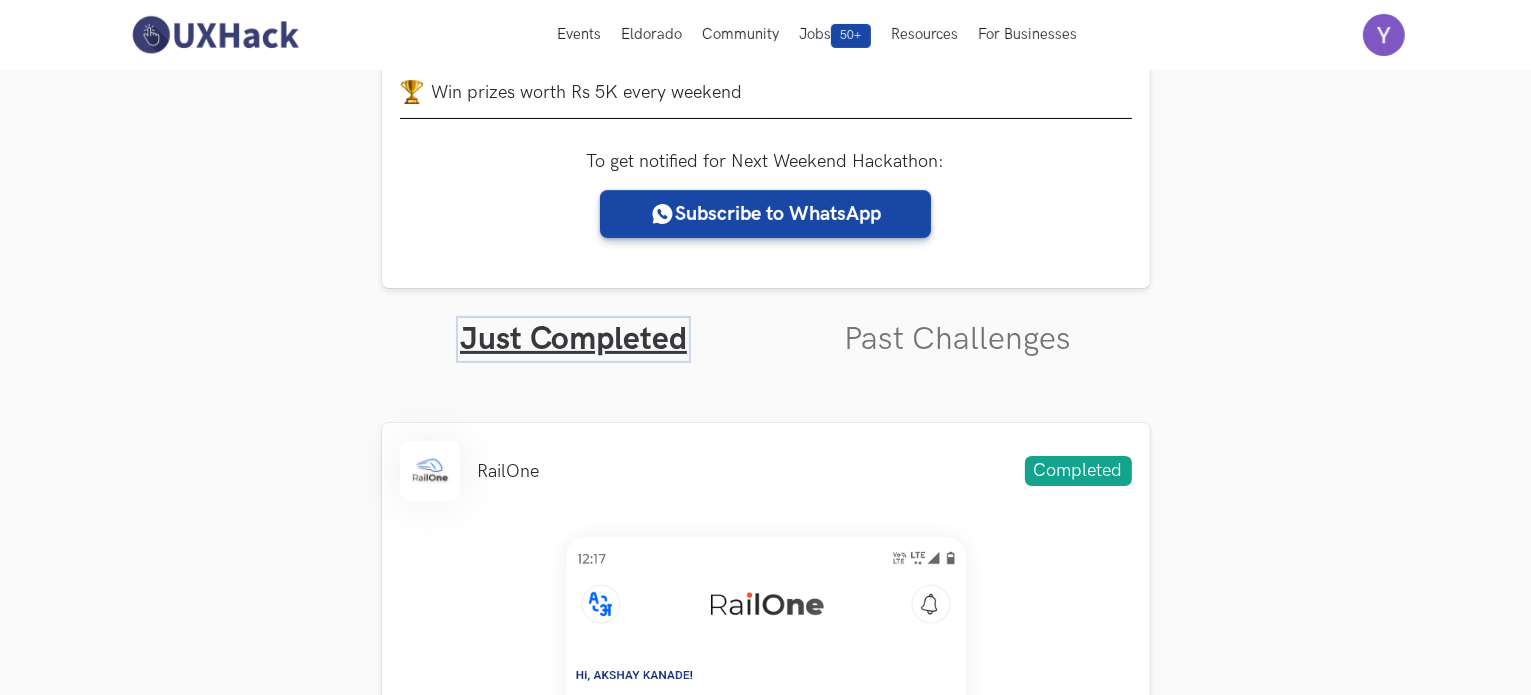 click on "Just Completed" at bounding box center (573, 339) 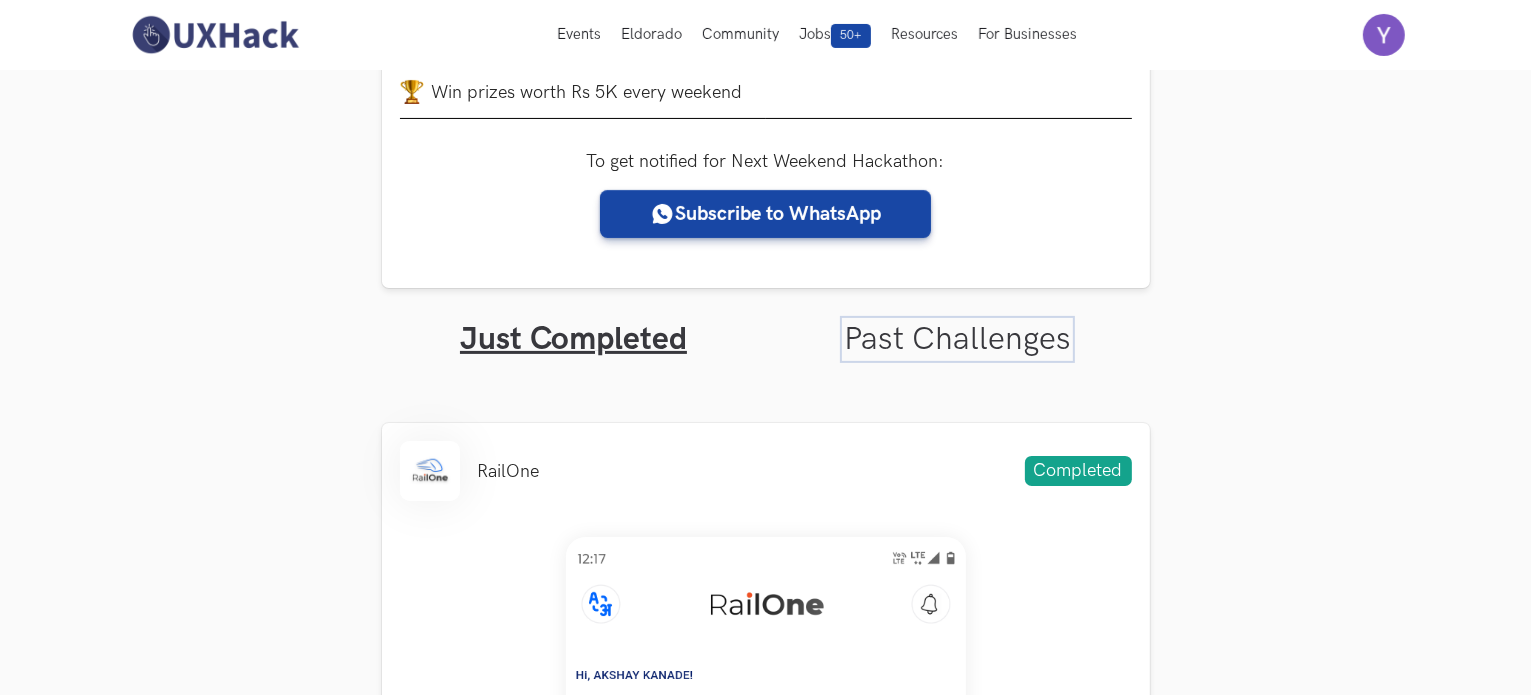 click on "Past Challenges" at bounding box center [957, 339] 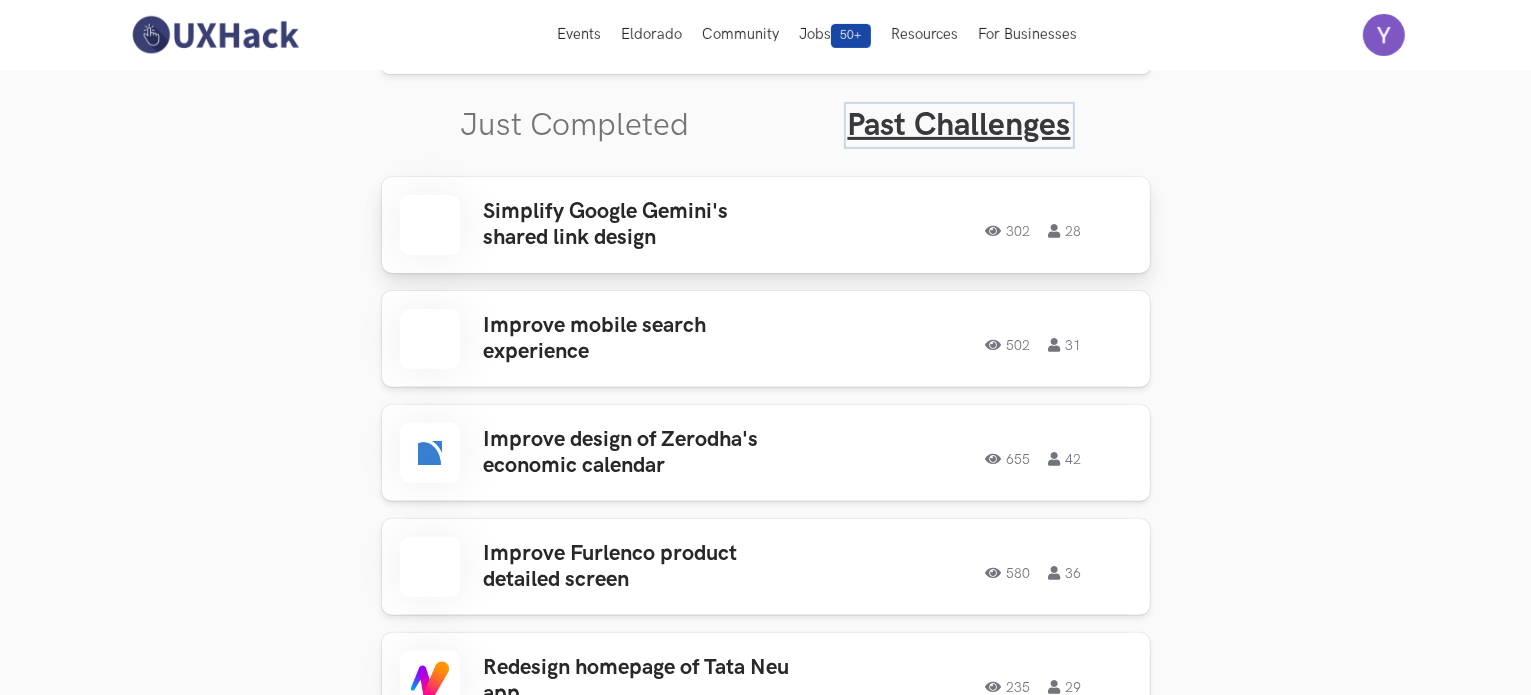 scroll, scrollTop: 627, scrollLeft: 0, axis: vertical 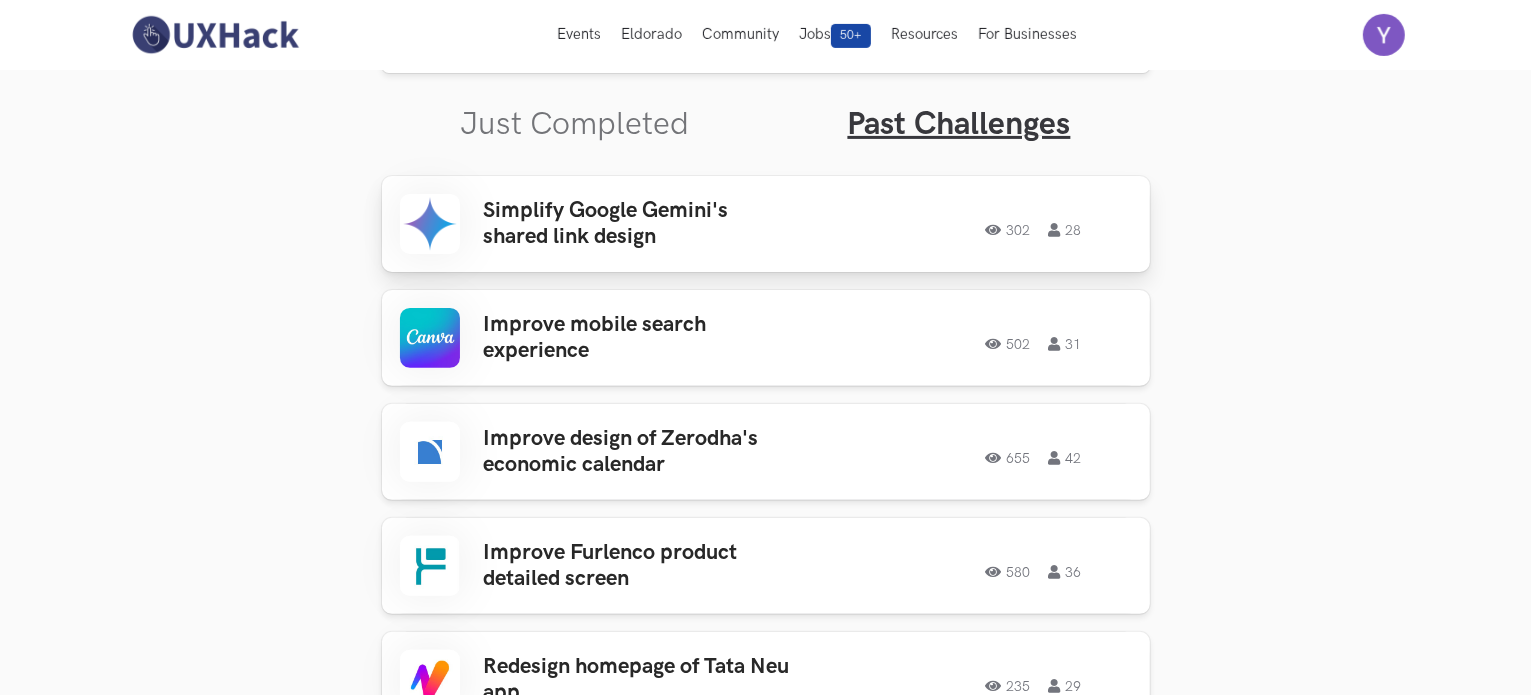click on "Simplify Google Gemini's shared link design" at bounding box center (640, 224) 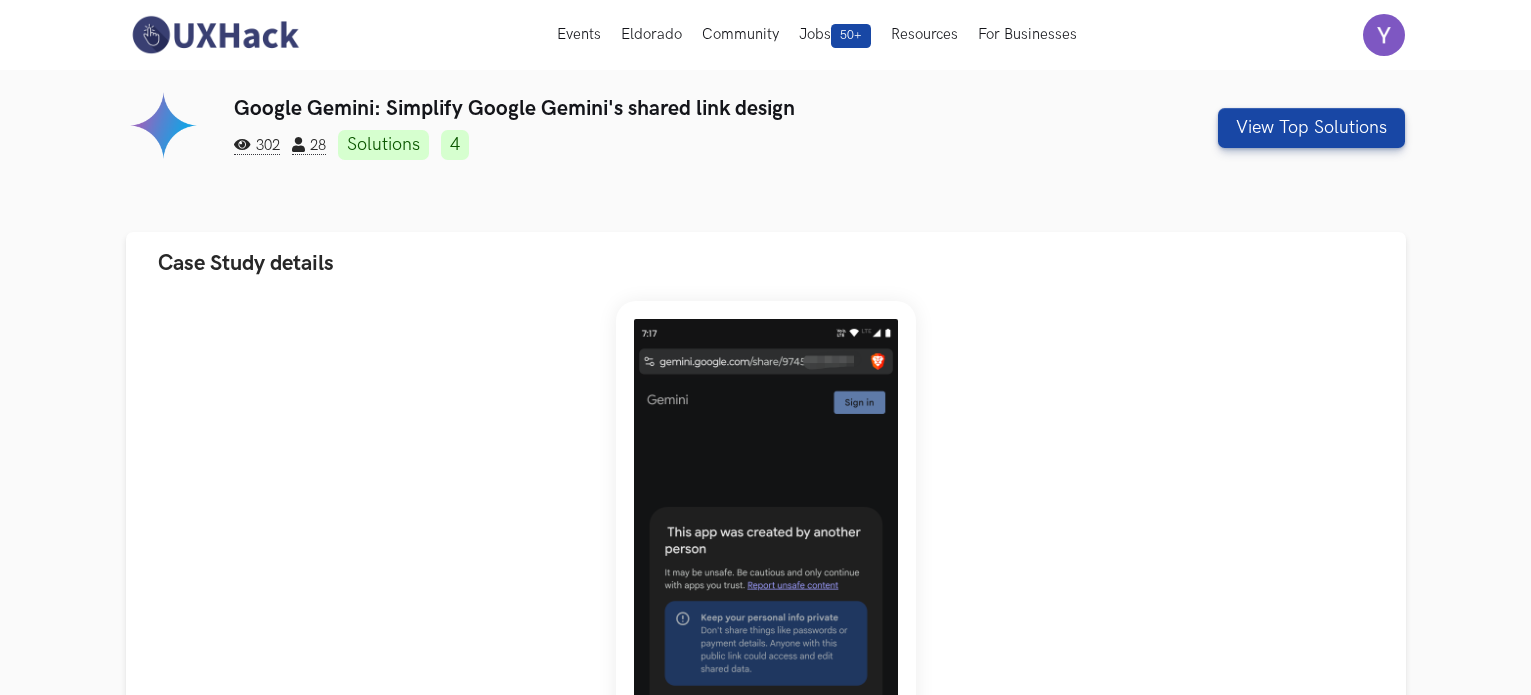 scroll, scrollTop: 0, scrollLeft: 0, axis: both 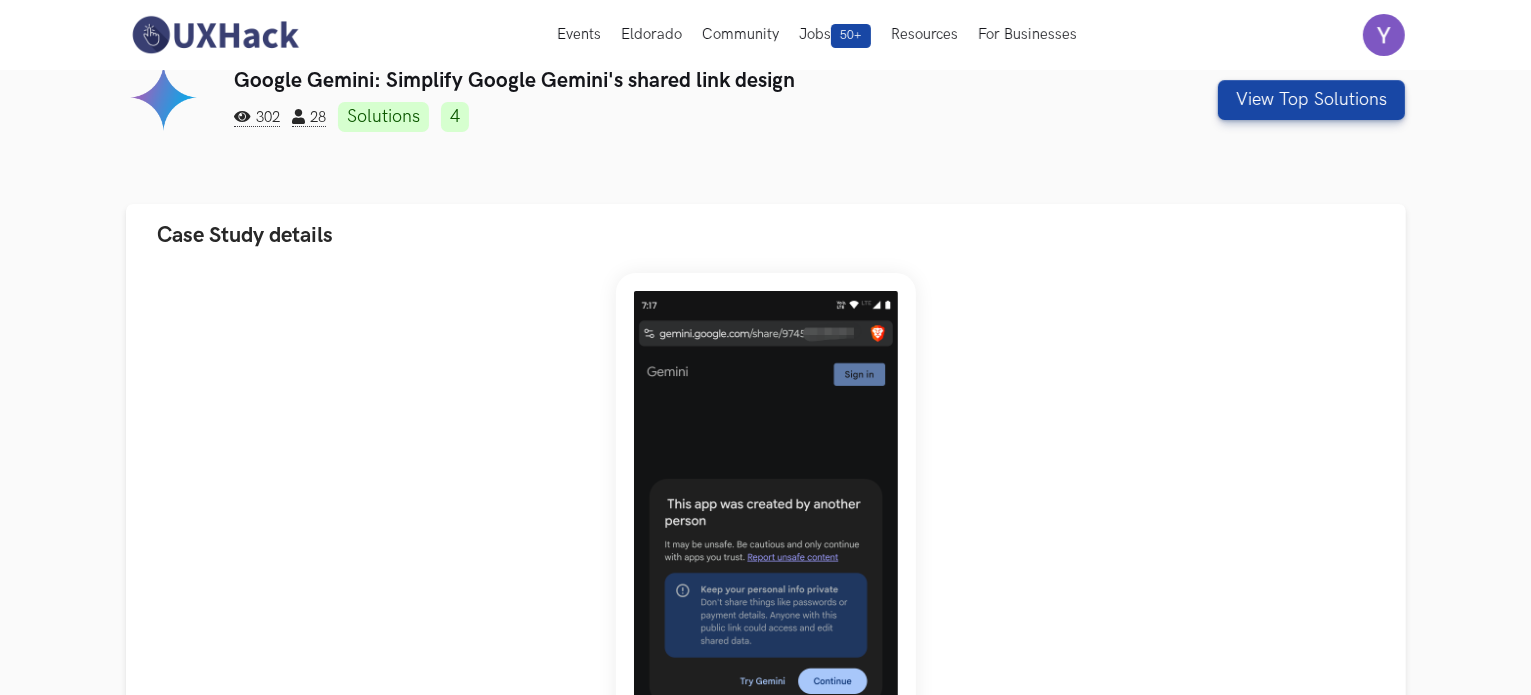 click on "4" at bounding box center (383, 117) 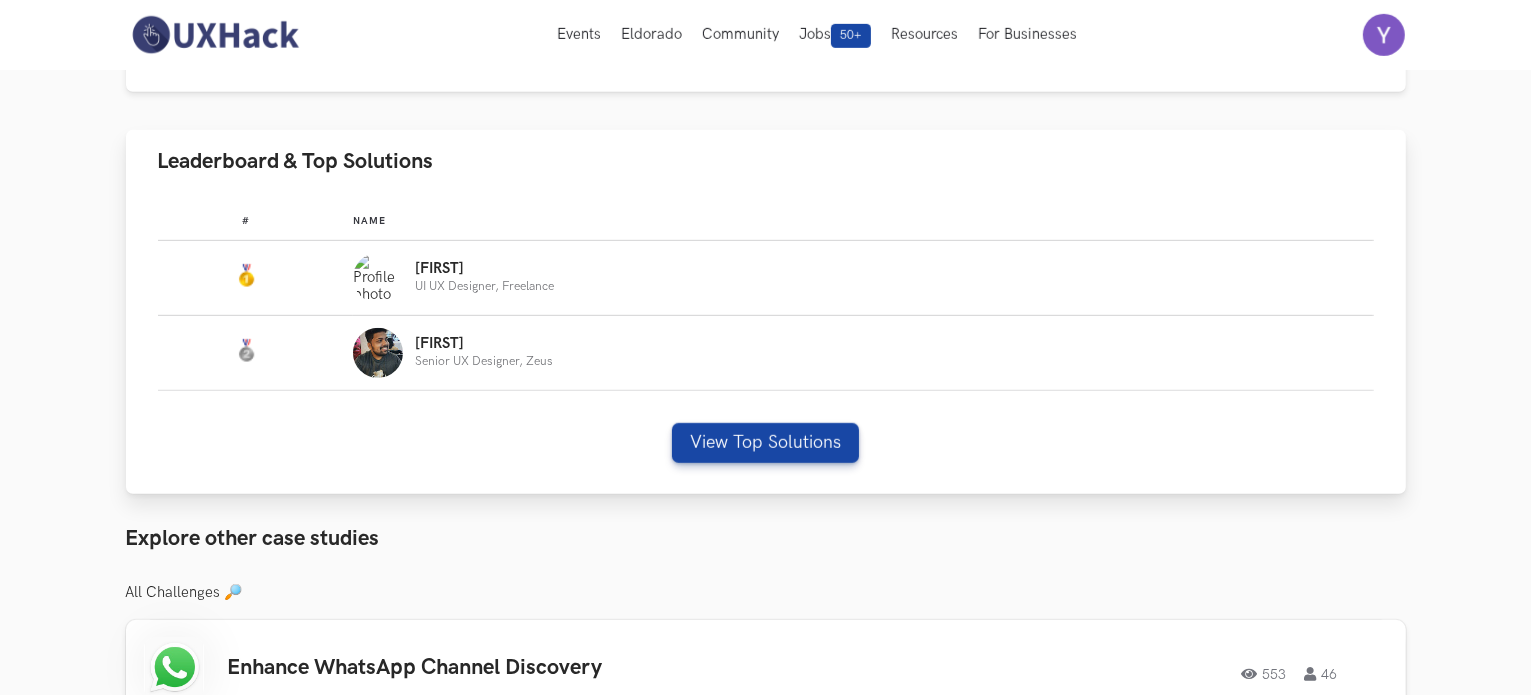 scroll, scrollTop: 1048, scrollLeft: 0, axis: vertical 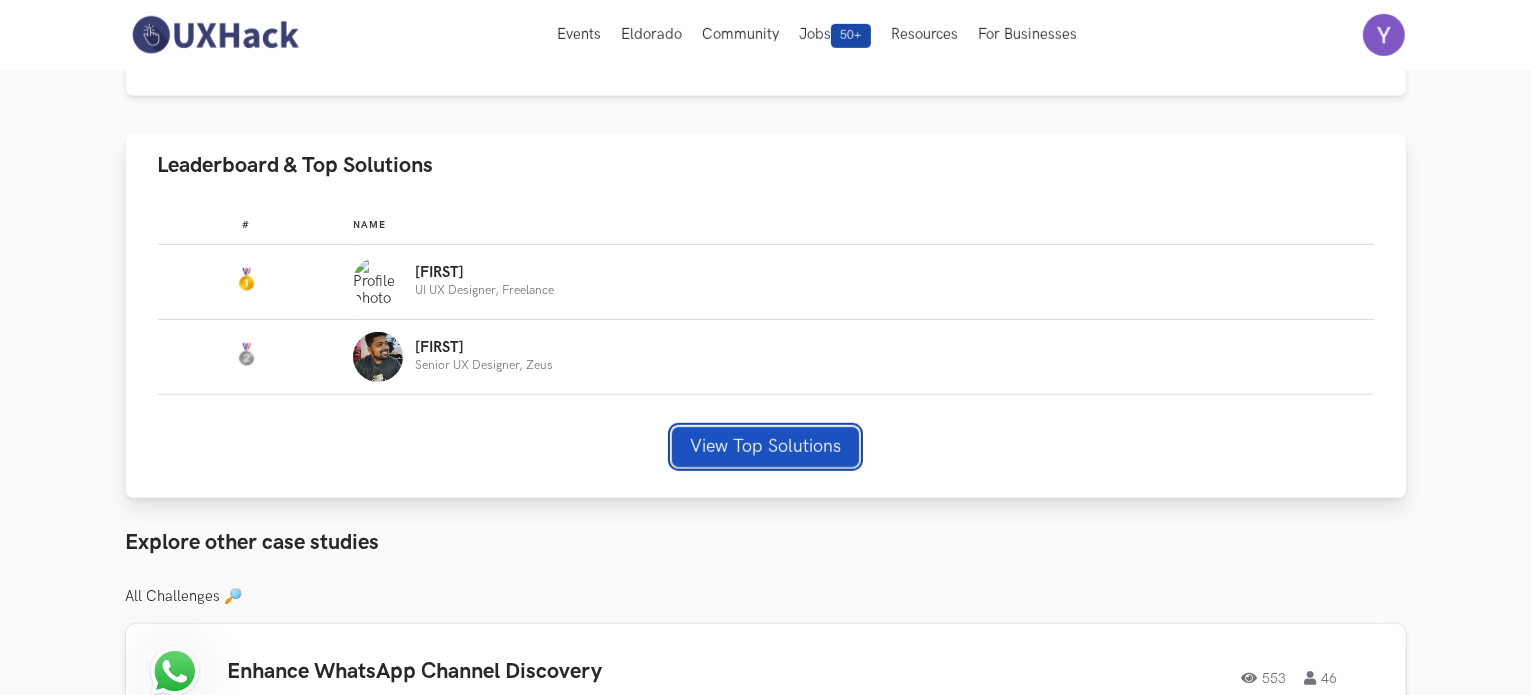 click on "View Top Solutions" at bounding box center [765, 447] 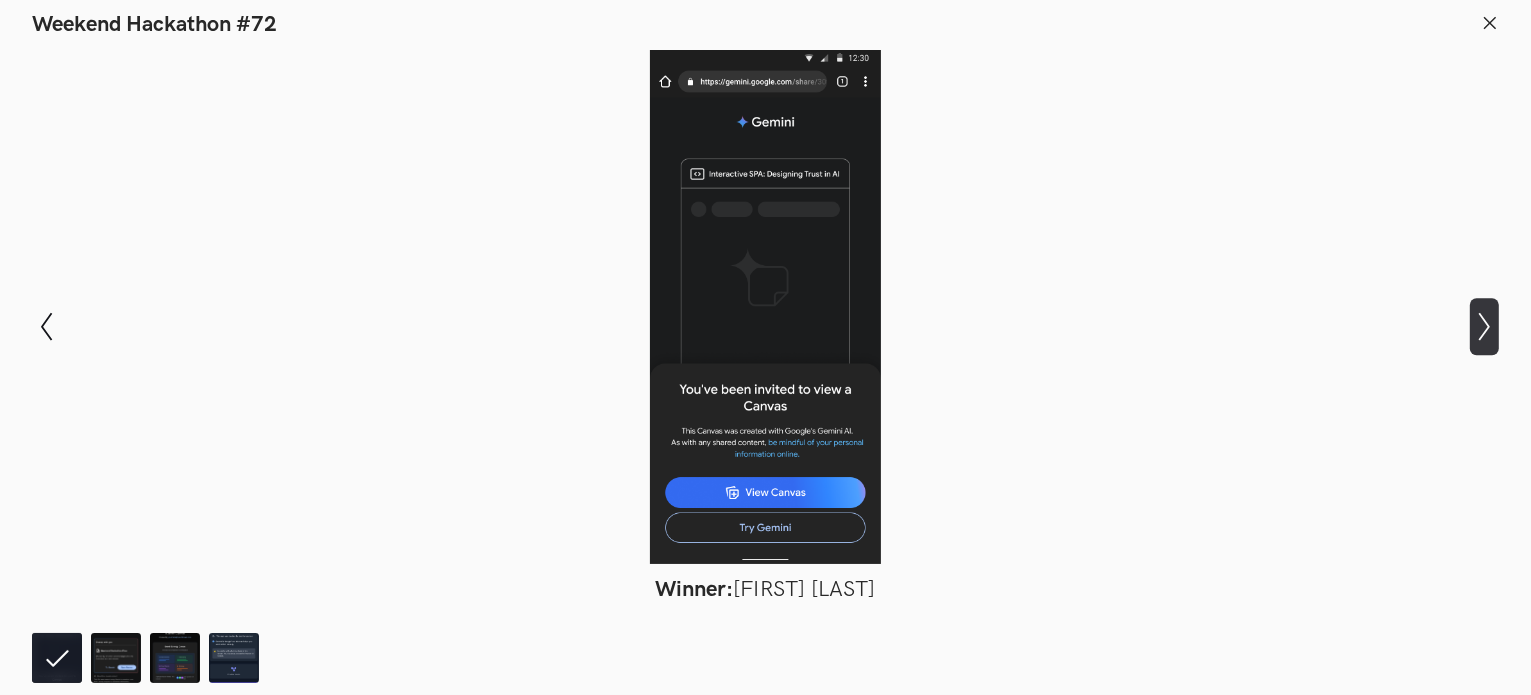 click on "Show next slide" at bounding box center [46, 326] 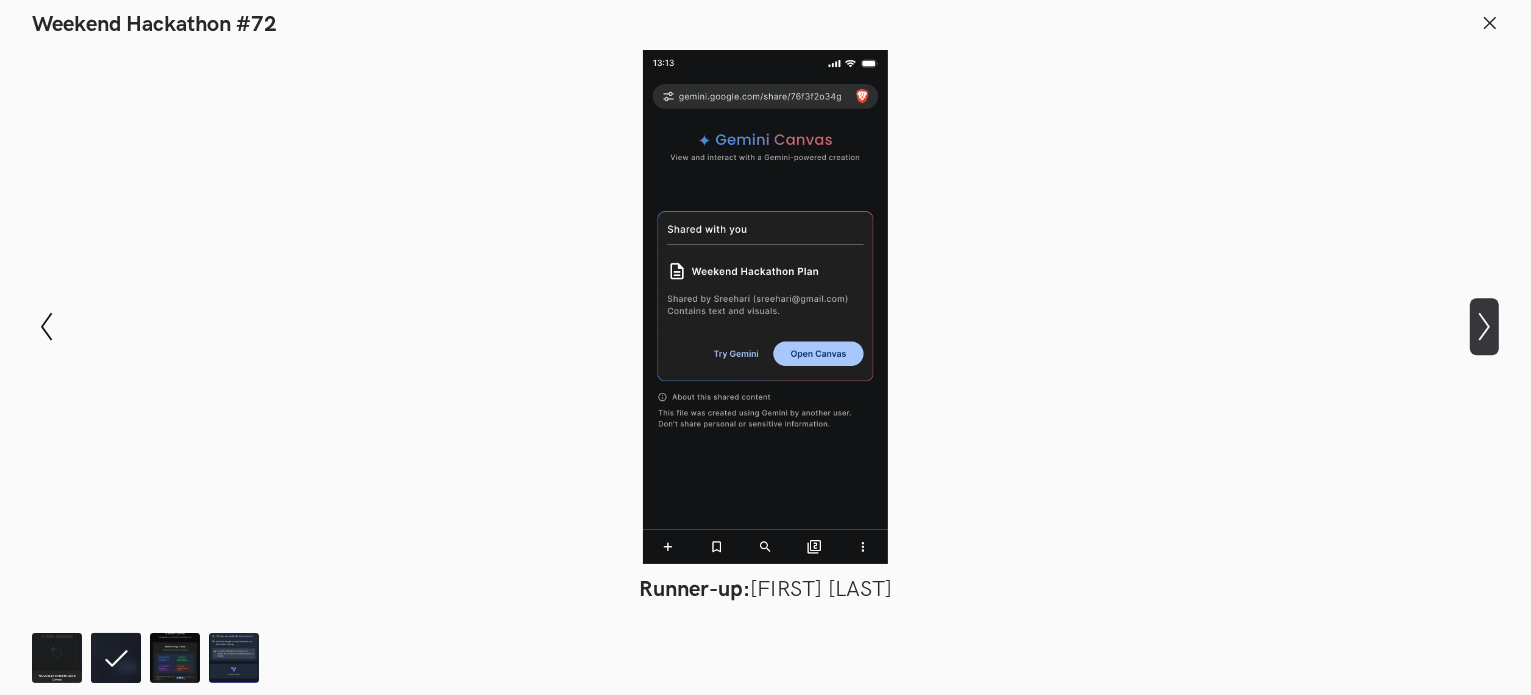 click on "Show next slide" at bounding box center [46, 326] 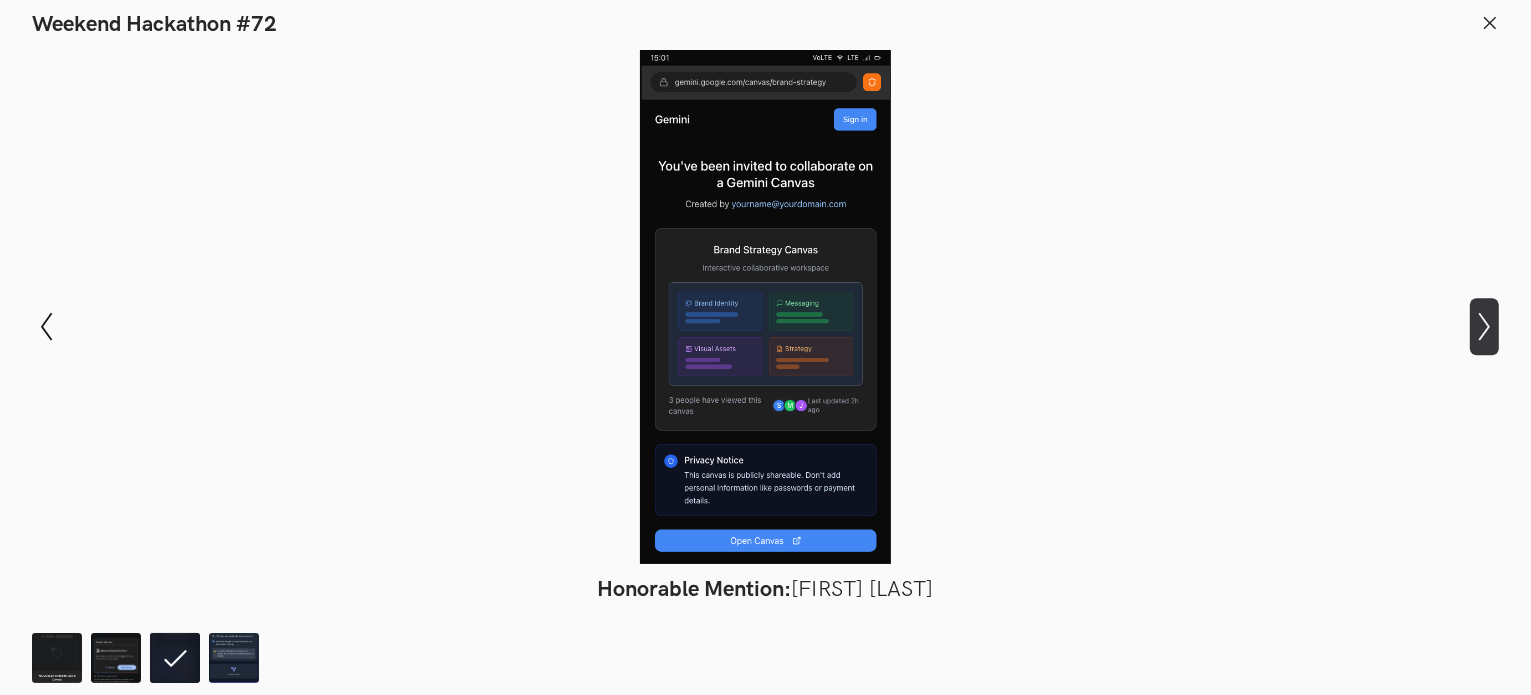 click on "Show next slide" at bounding box center [46, 326] 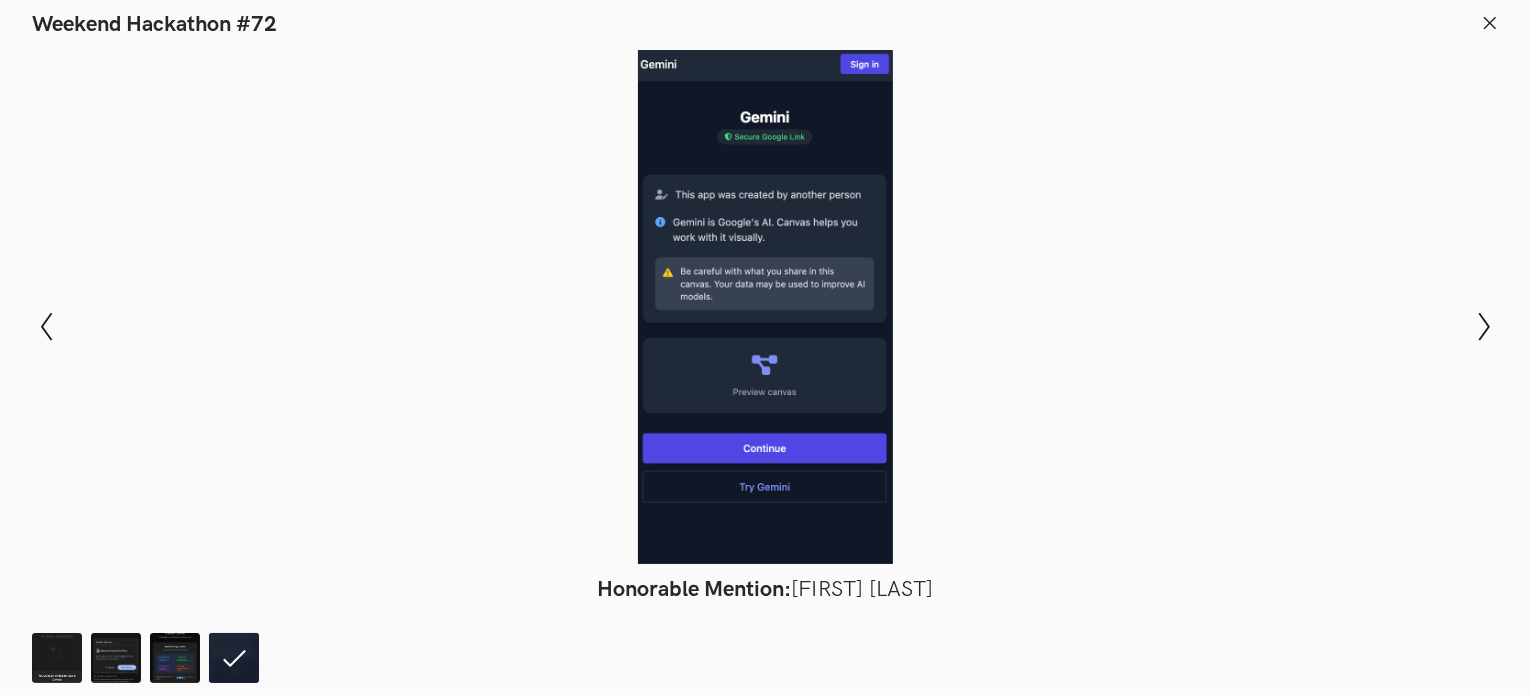 click at bounding box center [765, 307] 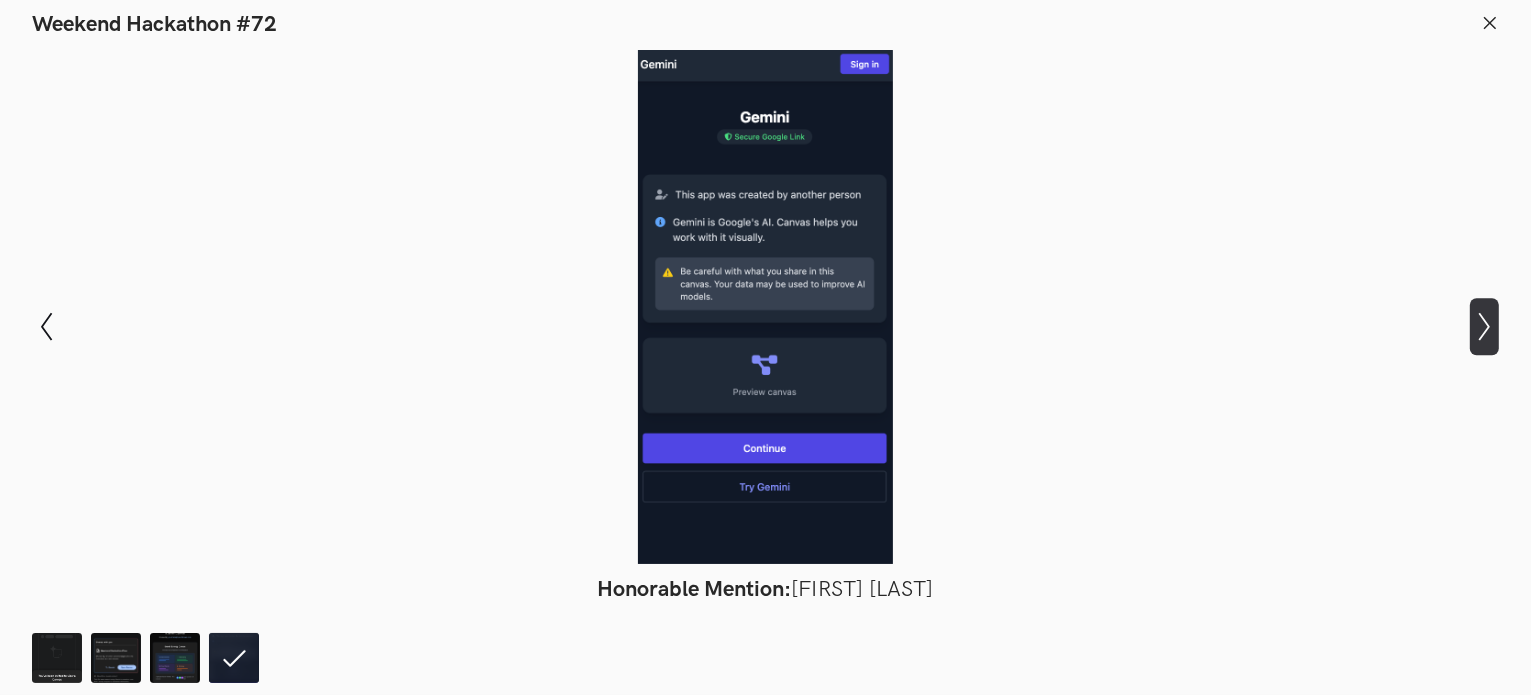 click on "Show next slide" at bounding box center (46, 326) 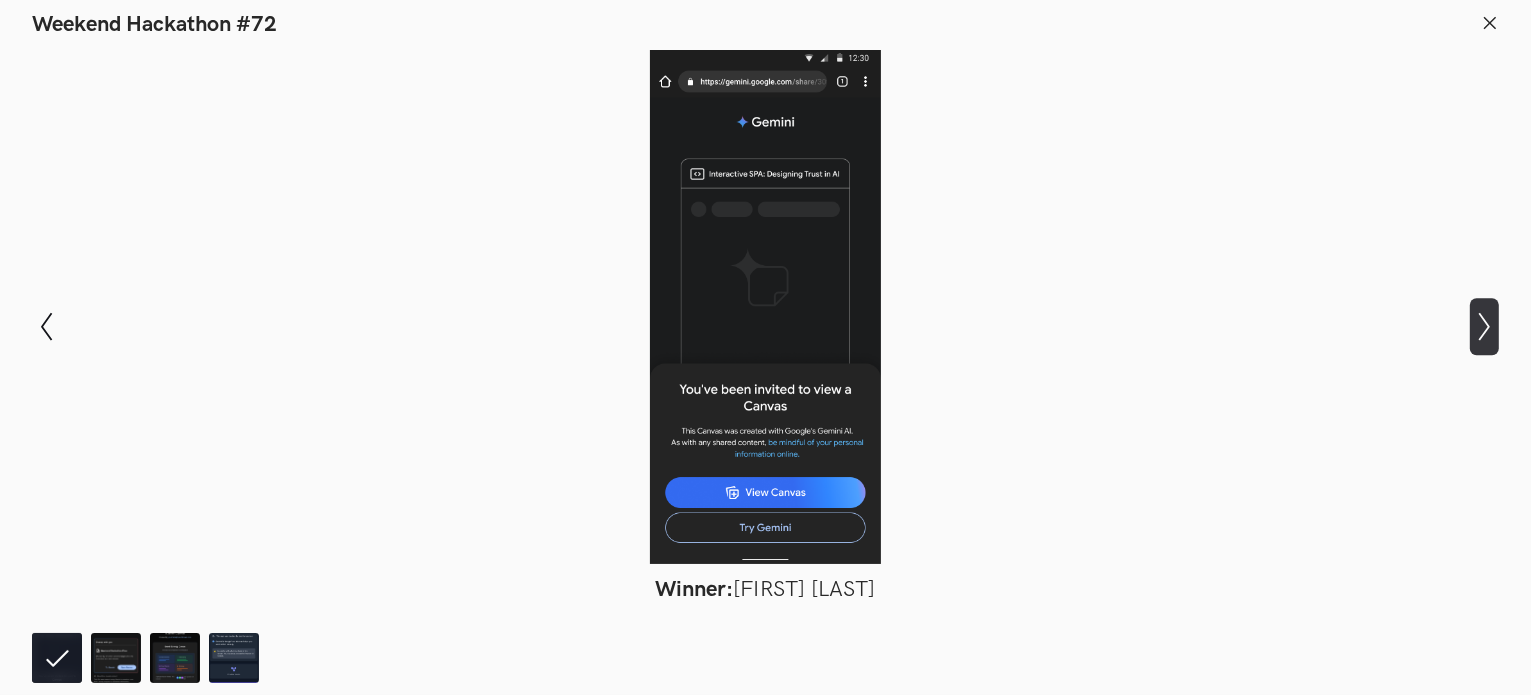 click on "Show next slide" at bounding box center [46, 326] 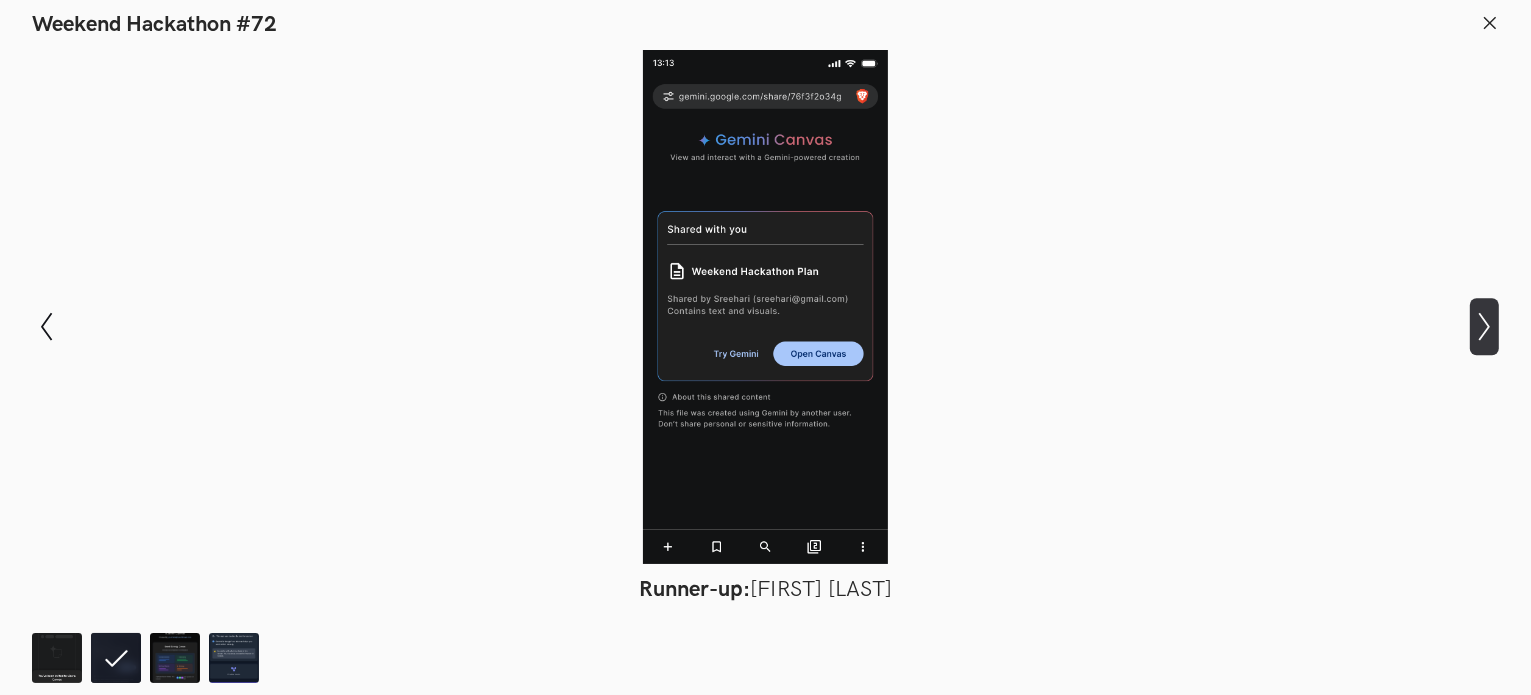click on "Show next slide" at bounding box center [46, 326] 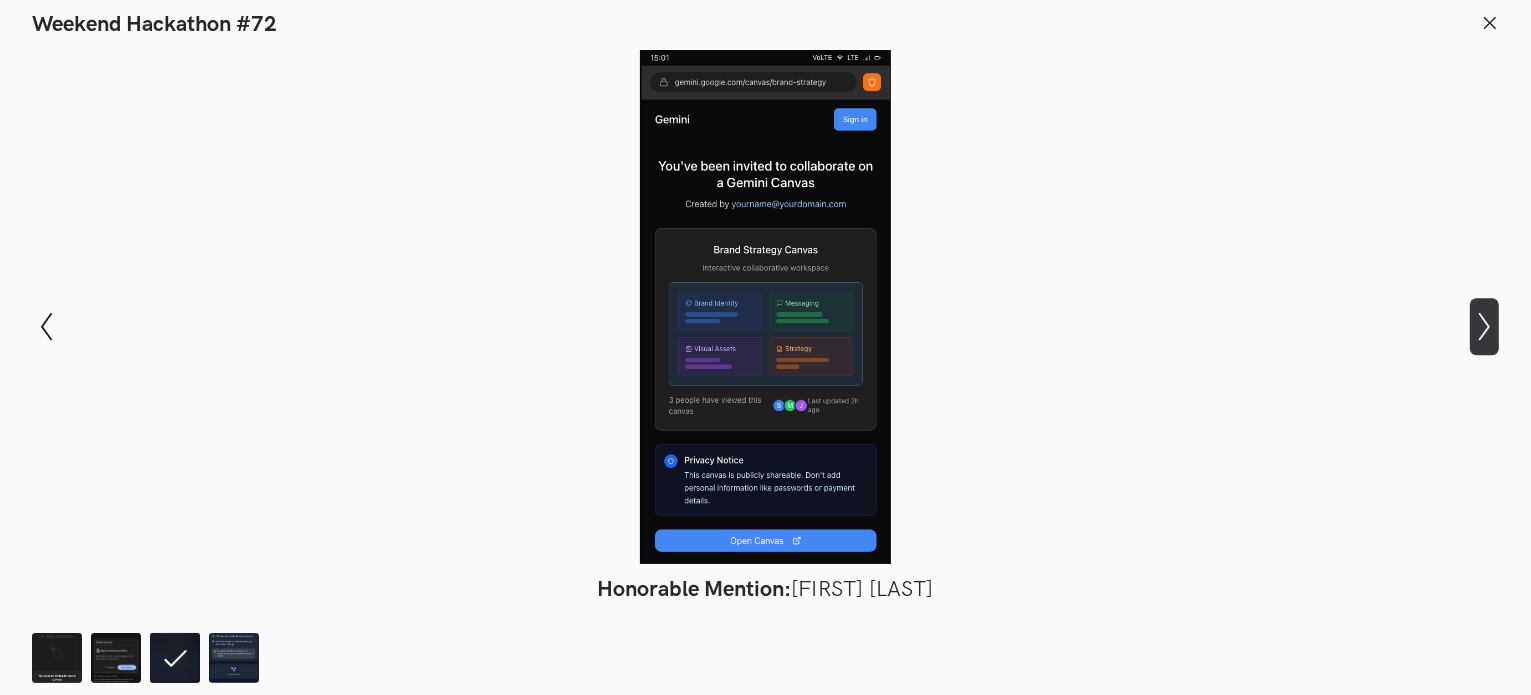 click on "Show next slide" at bounding box center [46, 326] 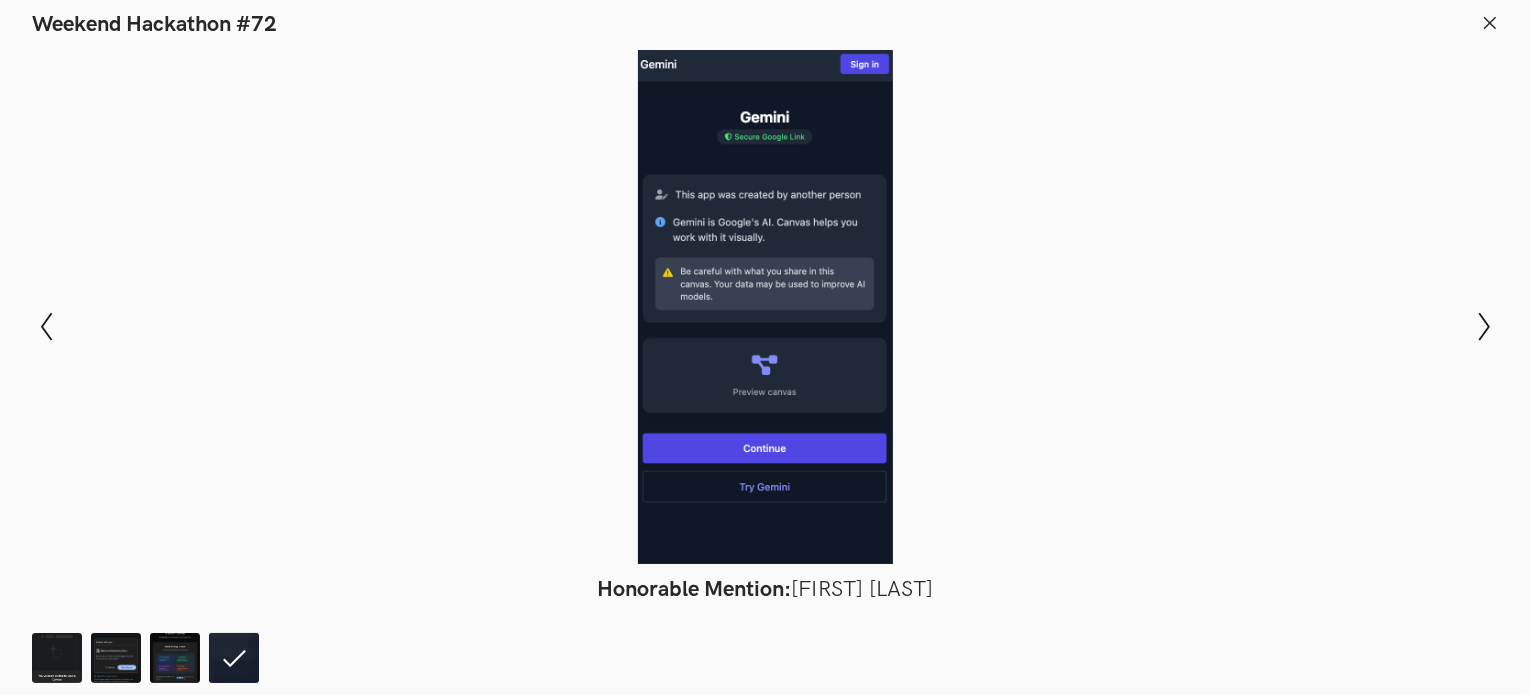 click at bounding box center (1490, 25) 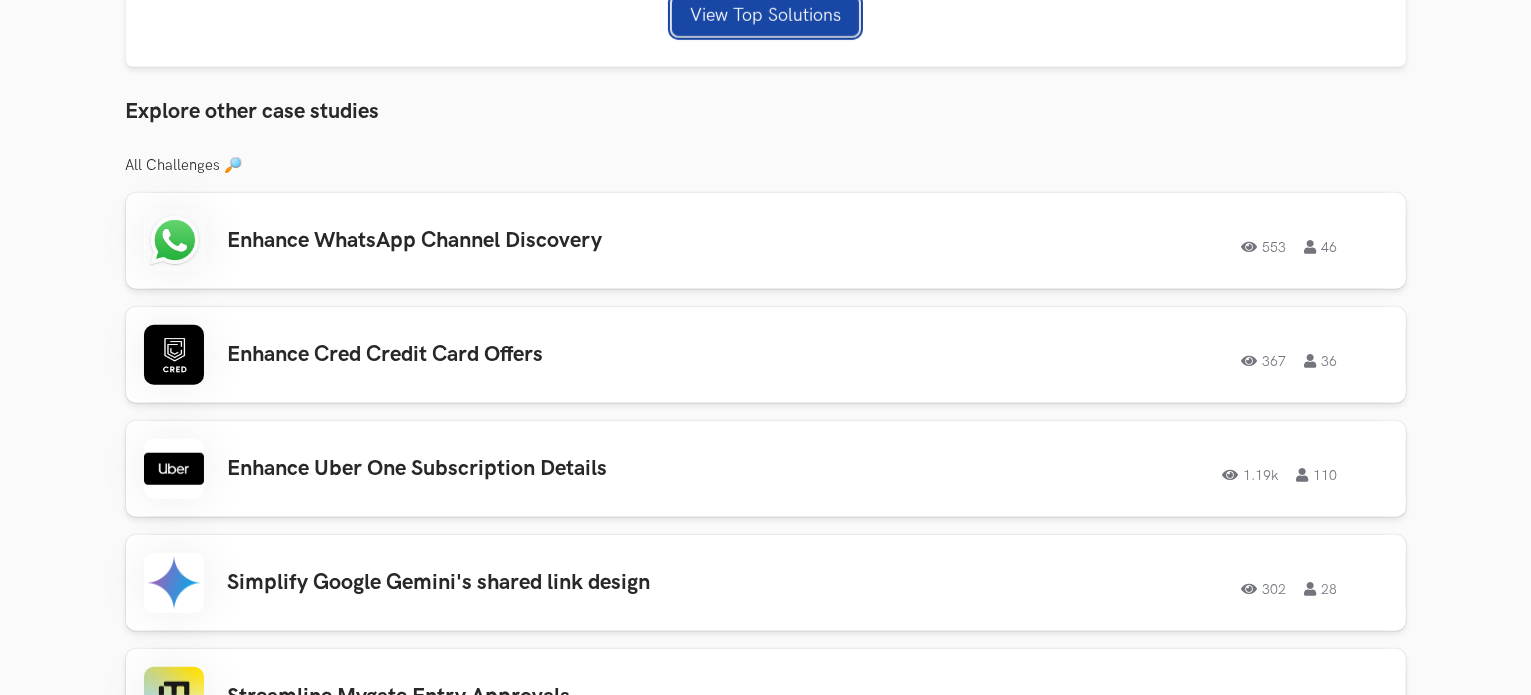 scroll, scrollTop: 1484, scrollLeft: 0, axis: vertical 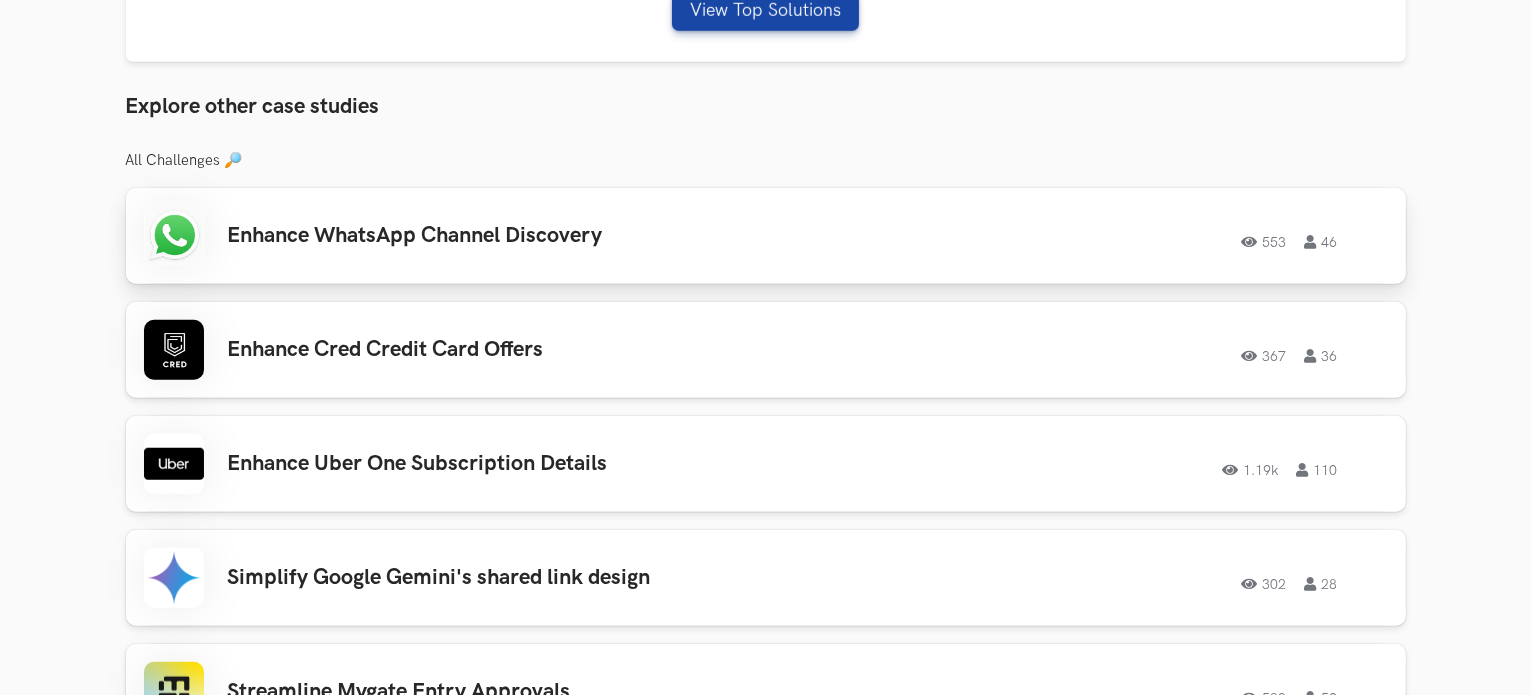 click on "Enhance WhatsApp Channel Discovery" at bounding box center [512, 236] 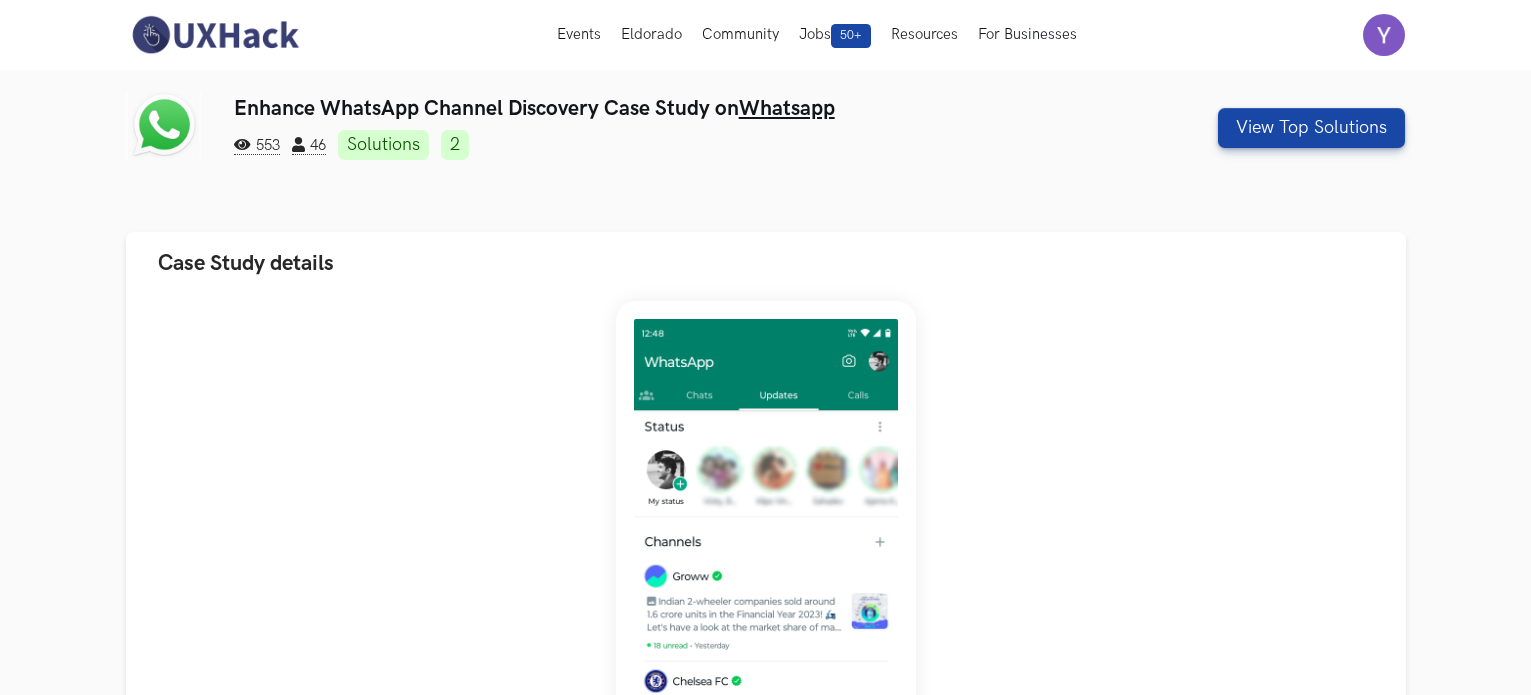 scroll, scrollTop: 0, scrollLeft: 0, axis: both 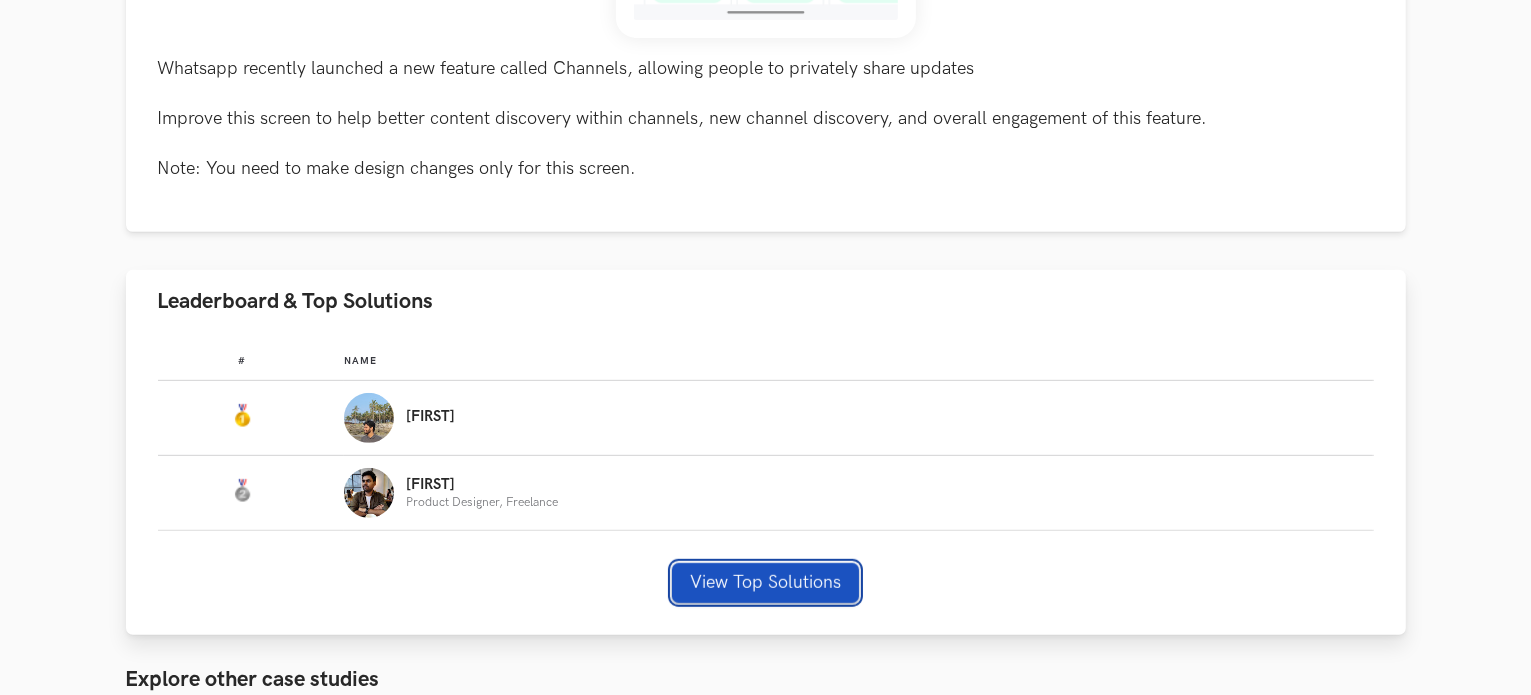 click on "View Top Solutions" at bounding box center [765, 583] 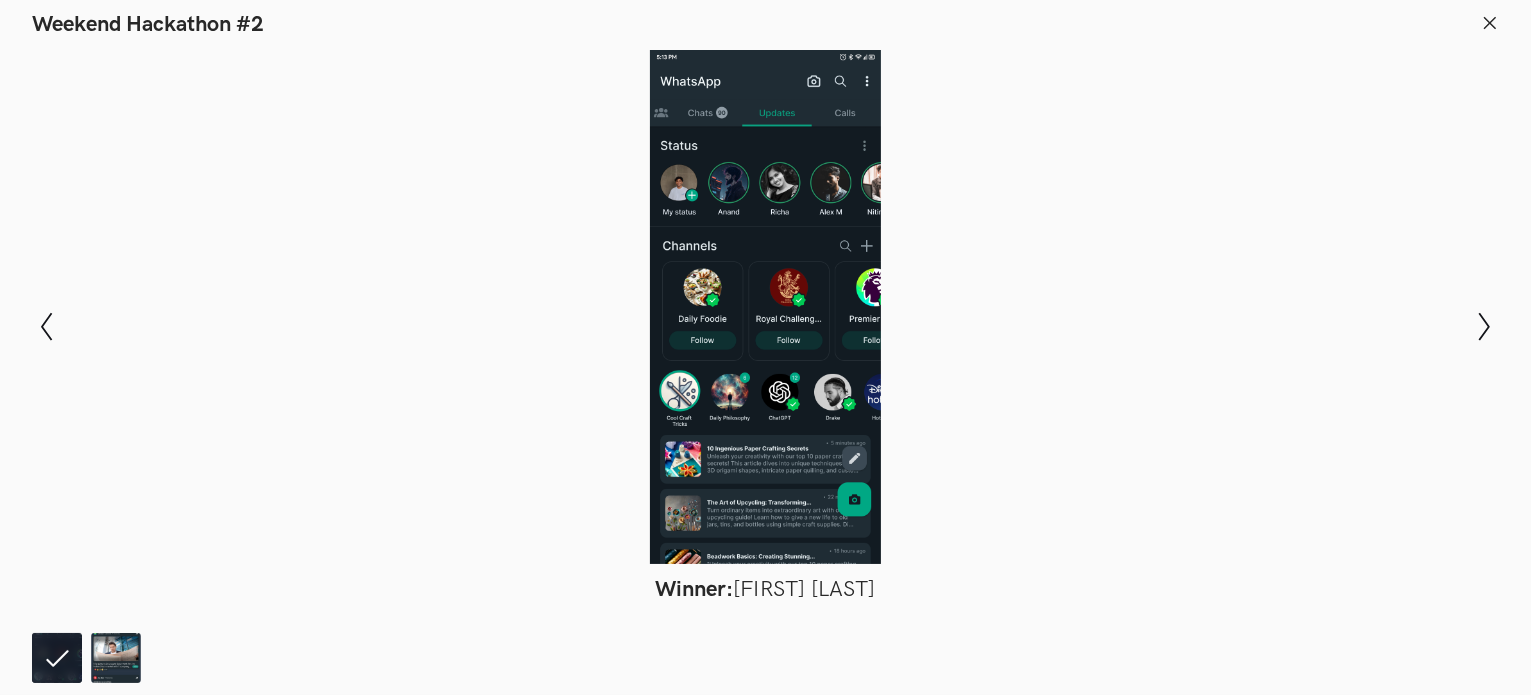 click on "Modal Gallery Slideshow Winner:  Ashish Devadiga Runner-up: Nitish Bhardwaj Show previous slide Show next slide" at bounding box center [765, 326] 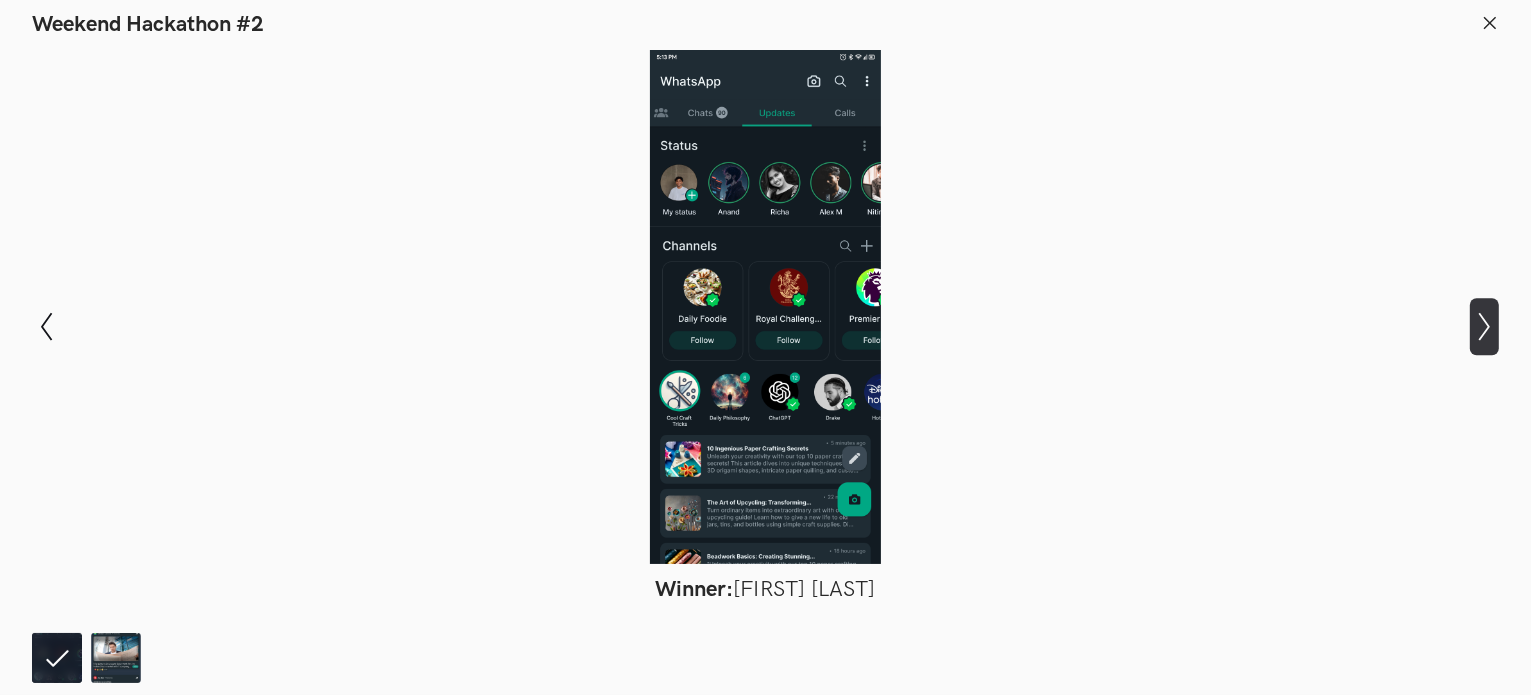 click on "Show next slide" at bounding box center (46, 326) 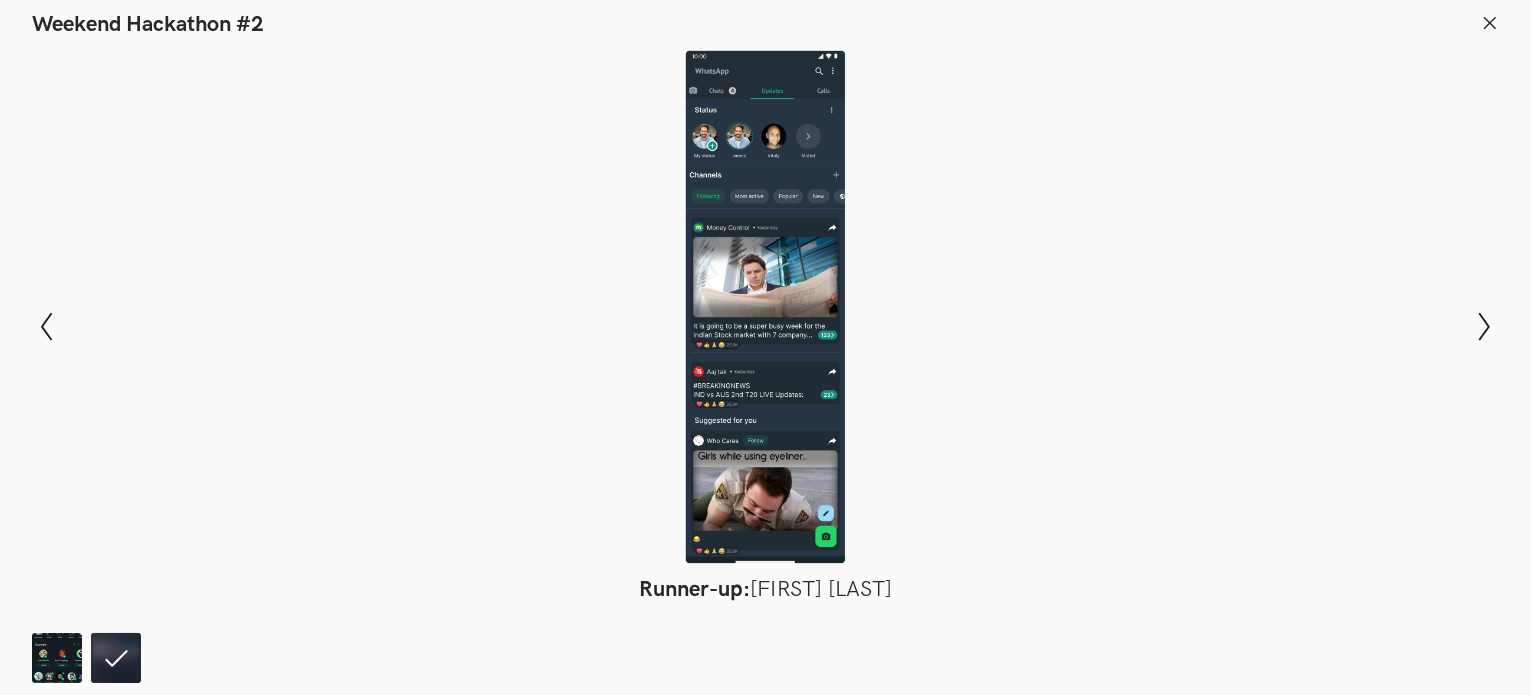 click at bounding box center (765, 307) 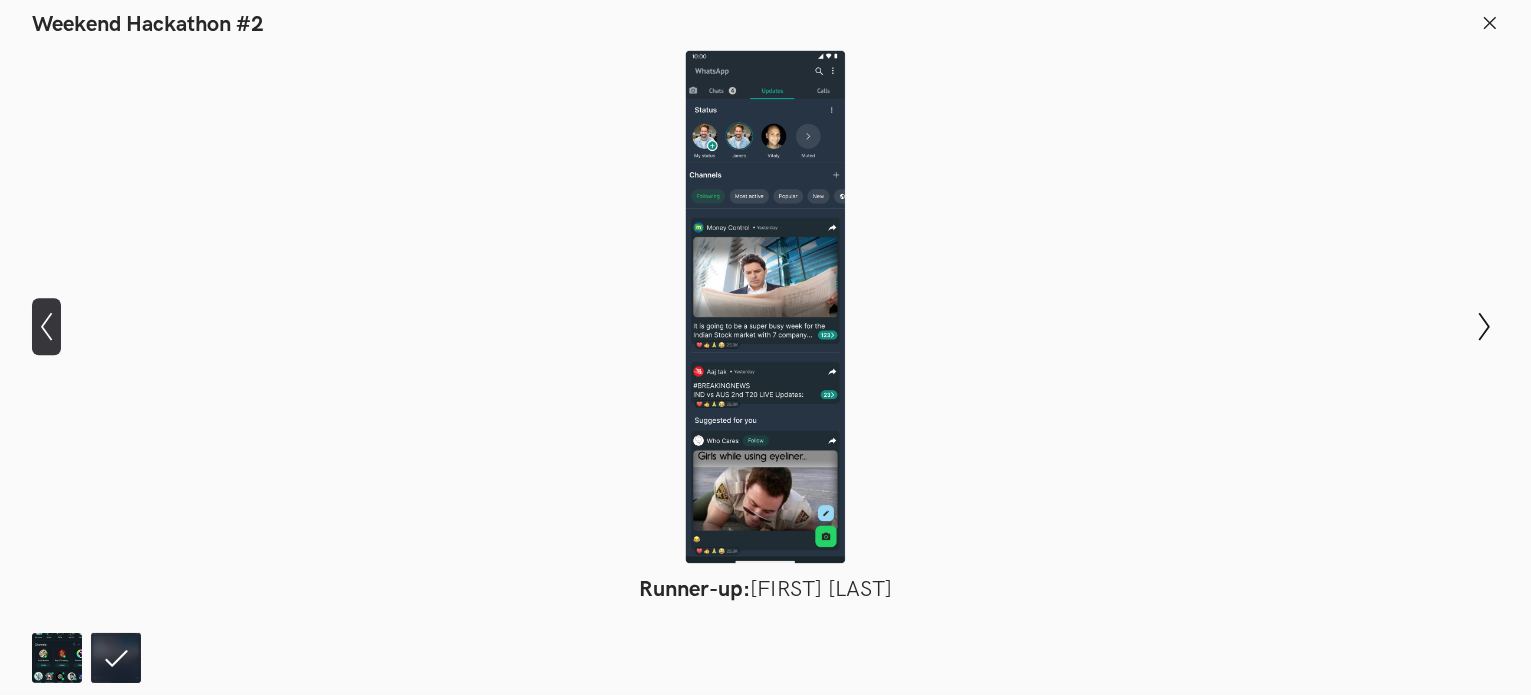 click on "Show previous slide" at bounding box center (46, 327) 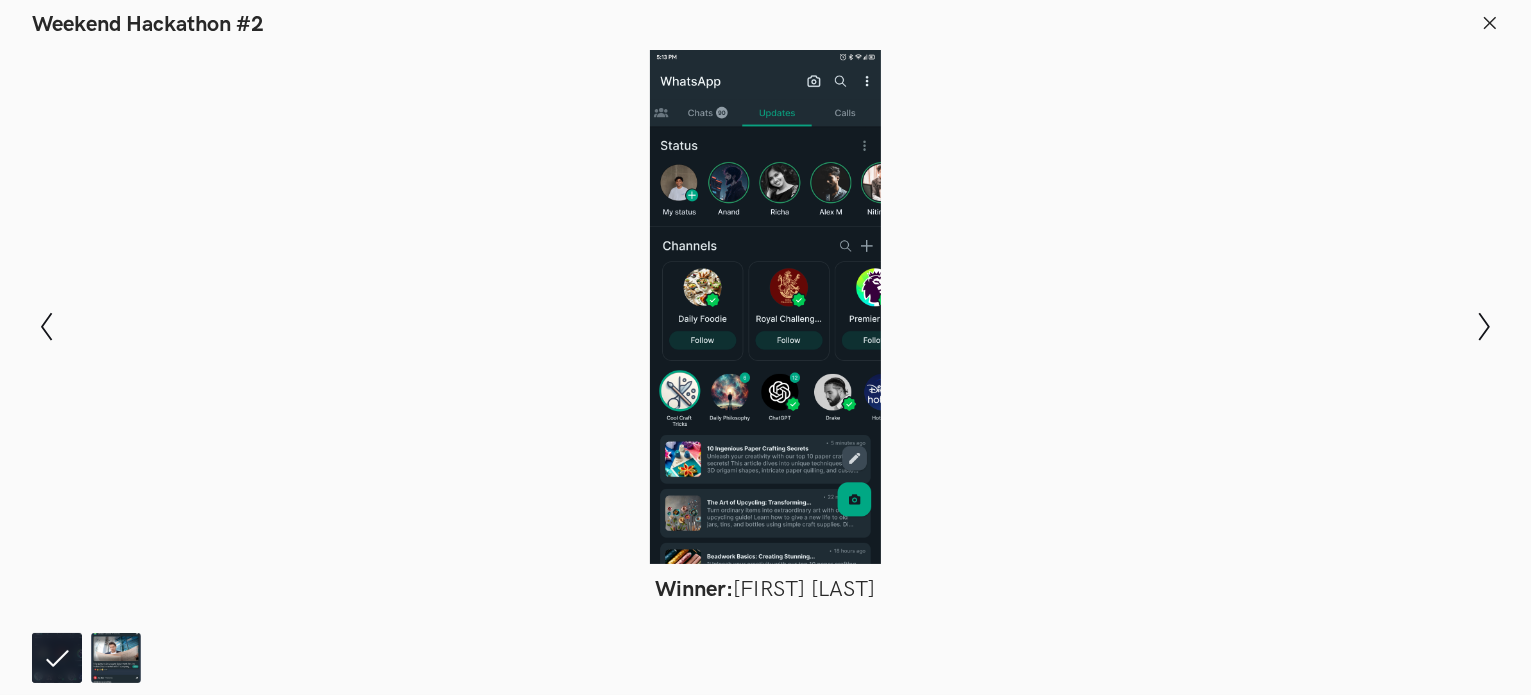 click at bounding box center (1490, 22) 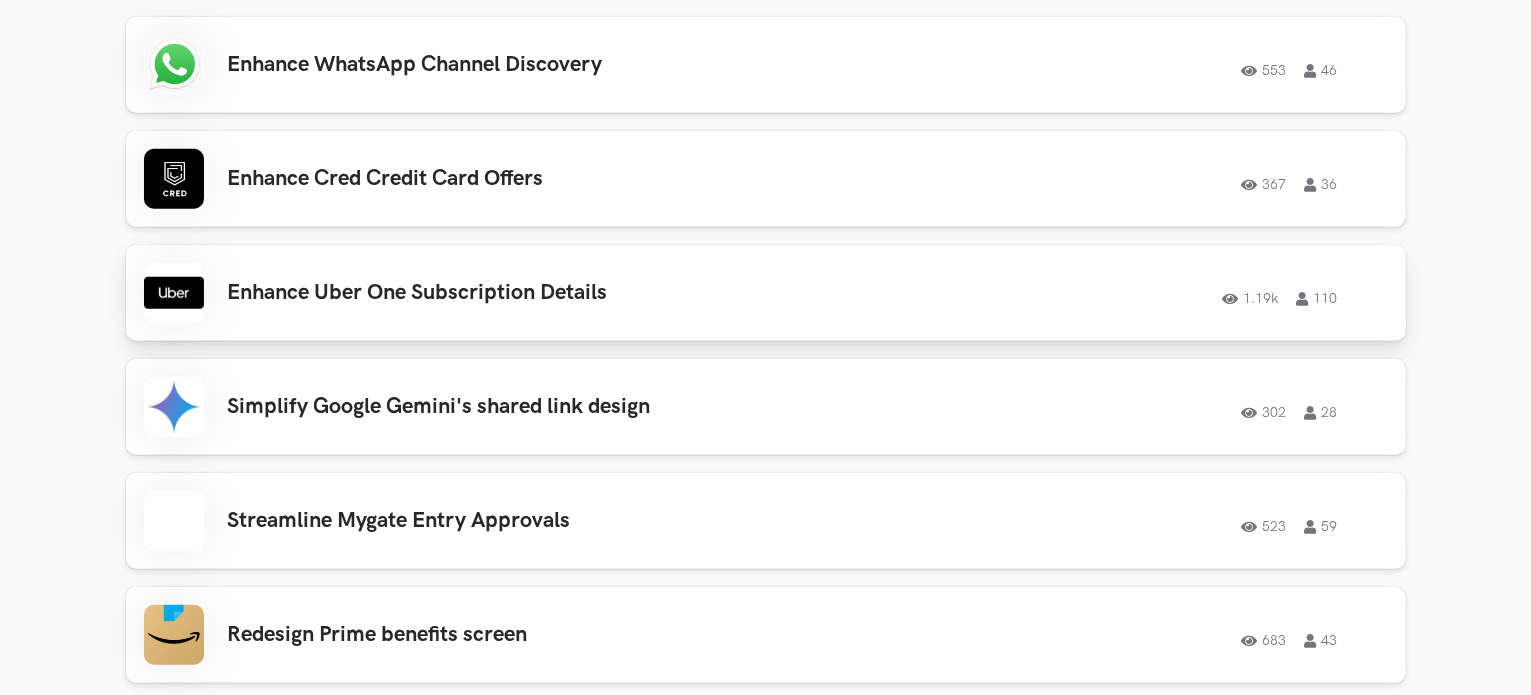 scroll, scrollTop: 1680, scrollLeft: 0, axis: vertical 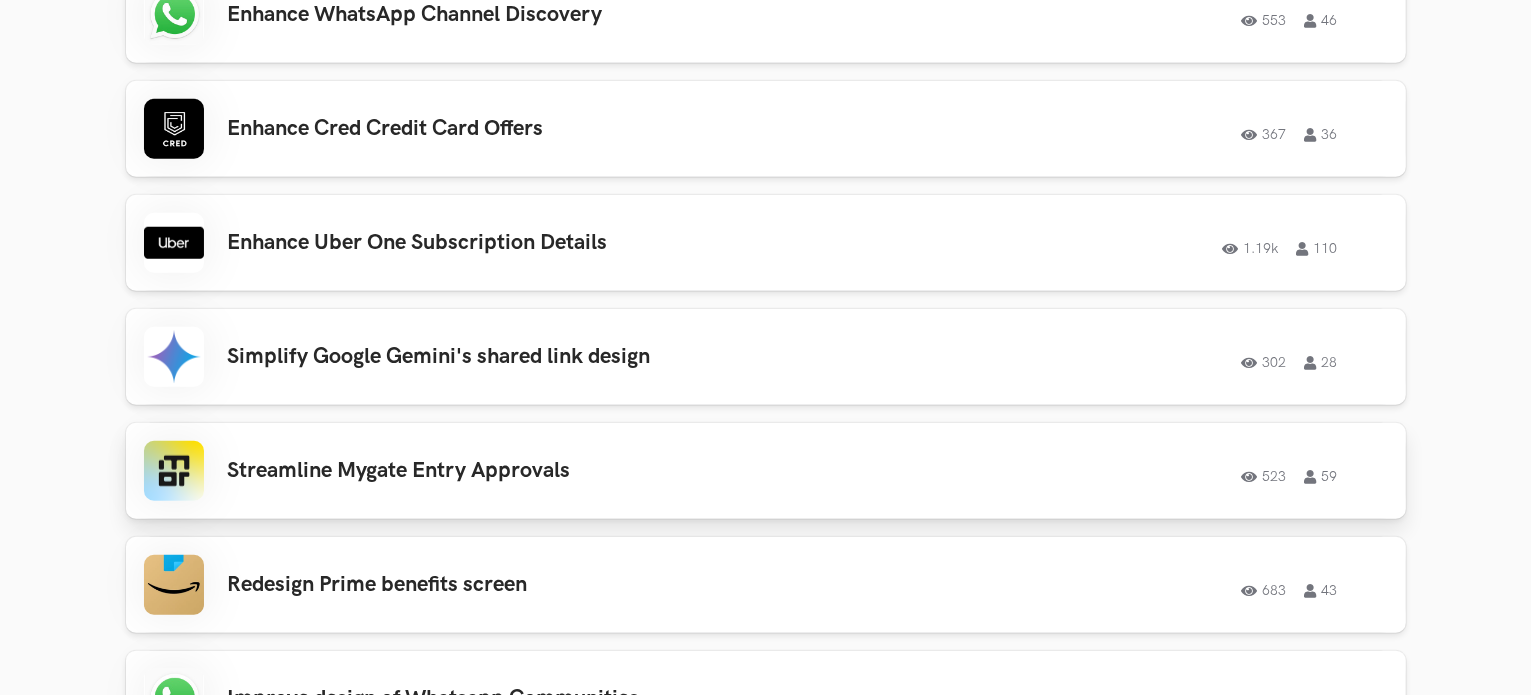 click on "Streamline Mygate Entry Approvals" at bounding box center [512, 471] 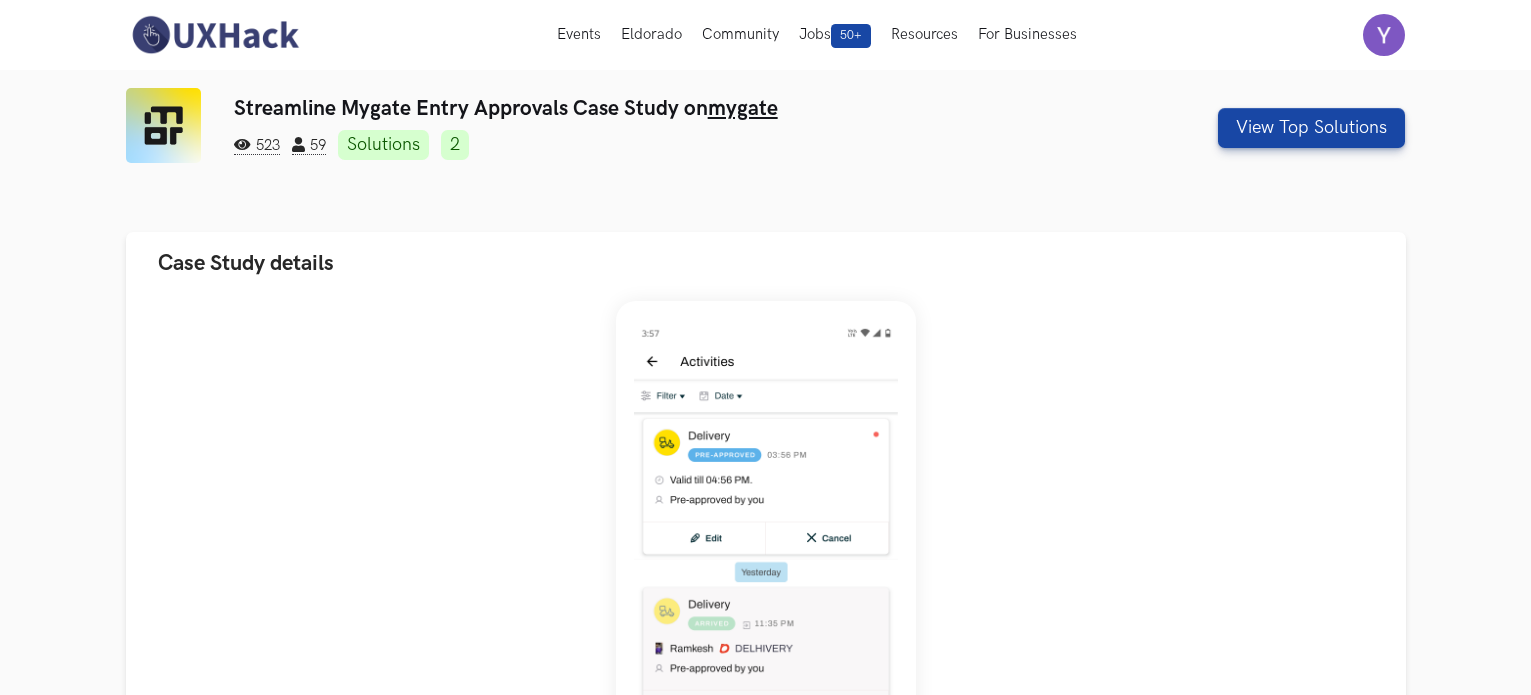 scroll, scrollTop: 0, scrollLeft: 0, axis: both 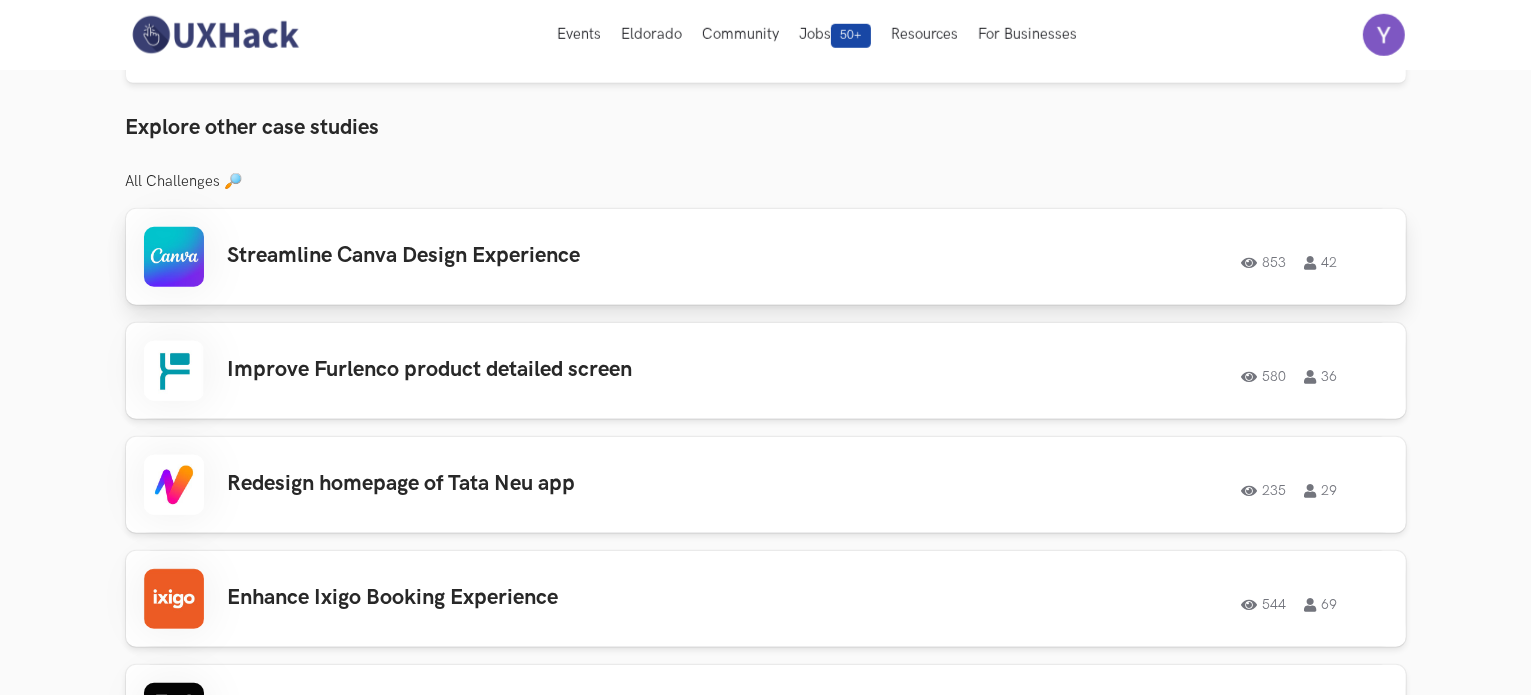 click on "Streamline Canva Design Experience  853  42  853  42" at bounding box center [766, 257] 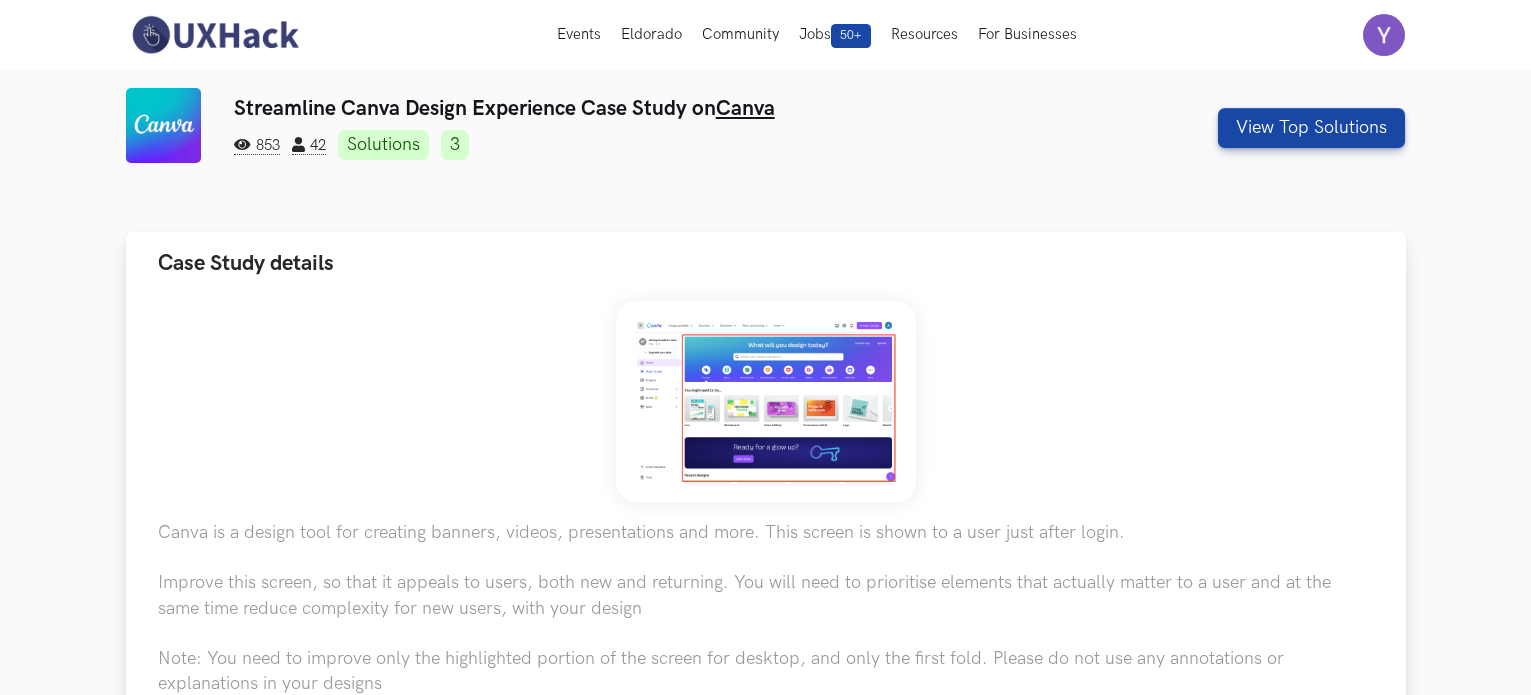scroll, scrollTop: 0, scrollLeft: 0, axis: both 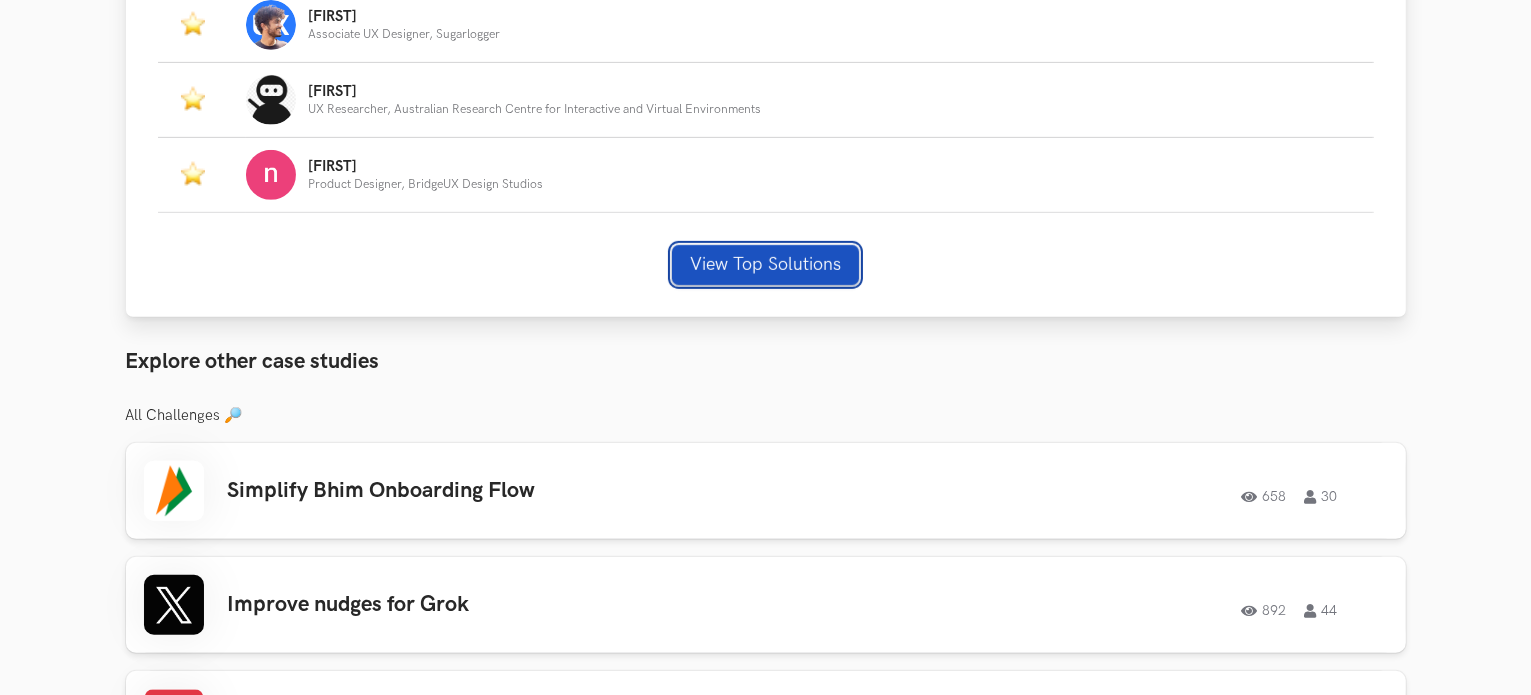 click on "View Top Solutions" at bounding box center [765, 265] 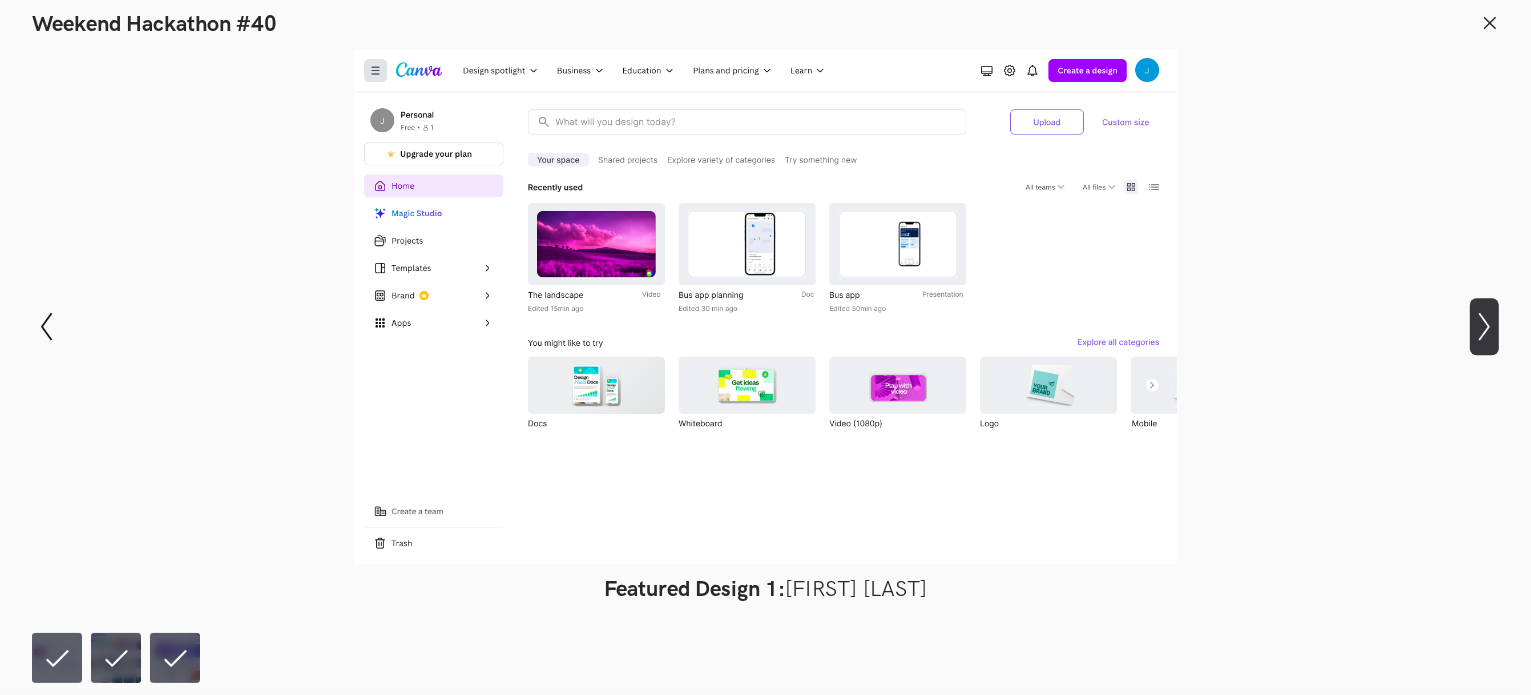 click on "Show next slide" at bounding box center (46, 326) 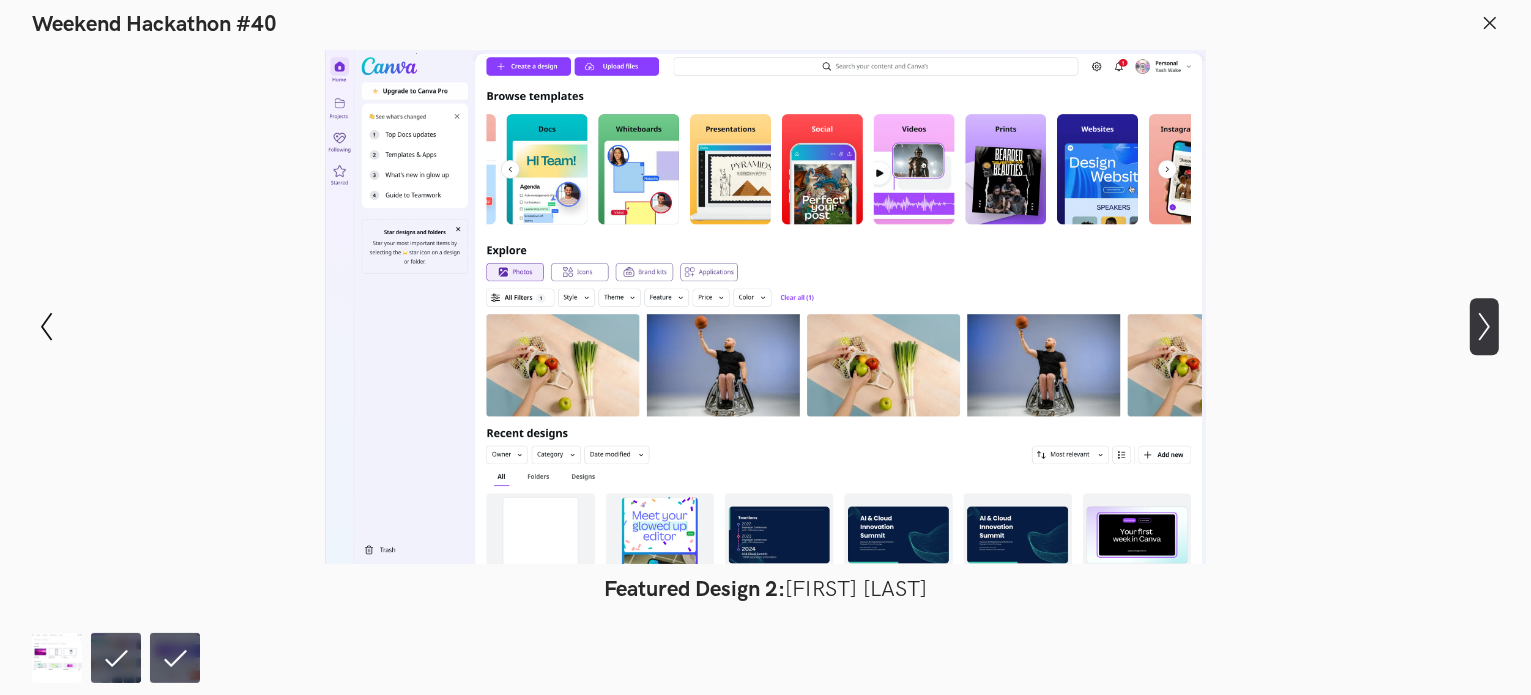click on "Show next slide" at bounding box center [46, 326] 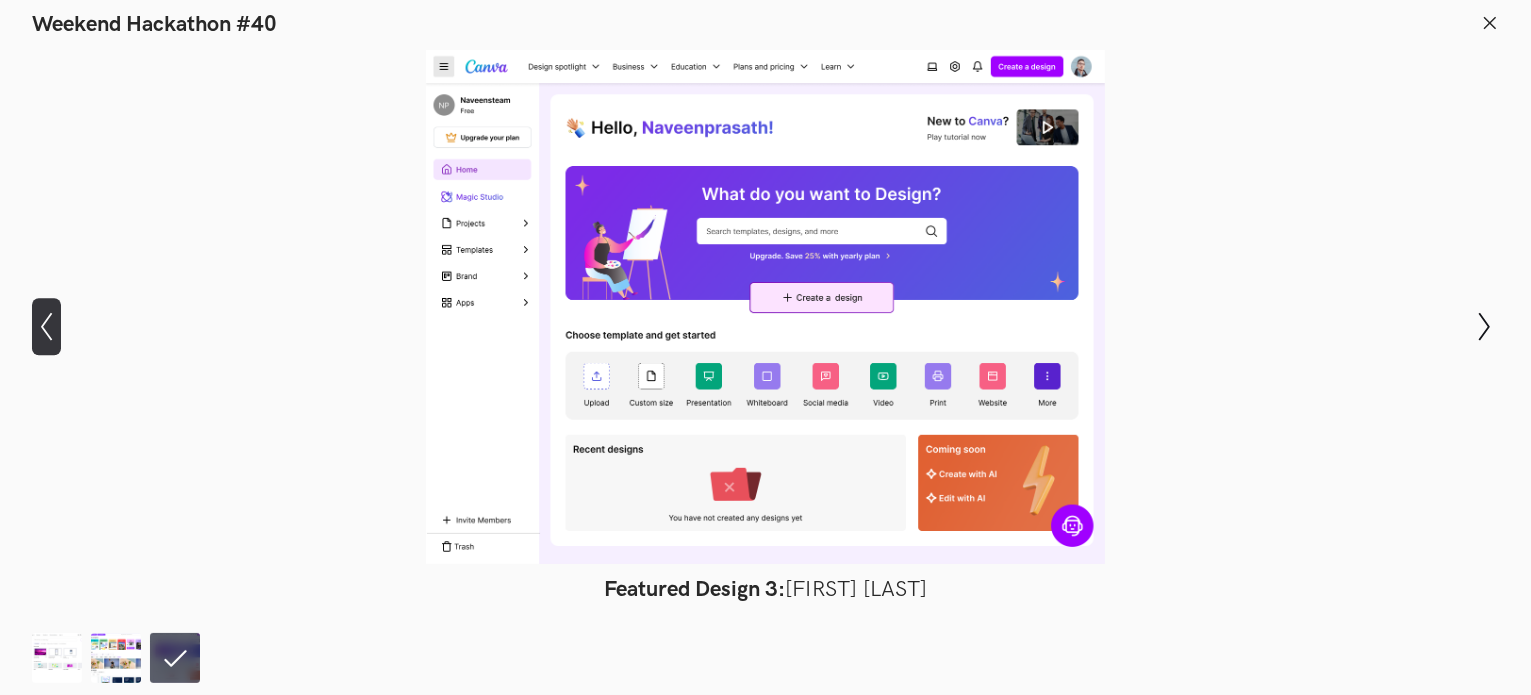 click at bounding box center (46, 327) 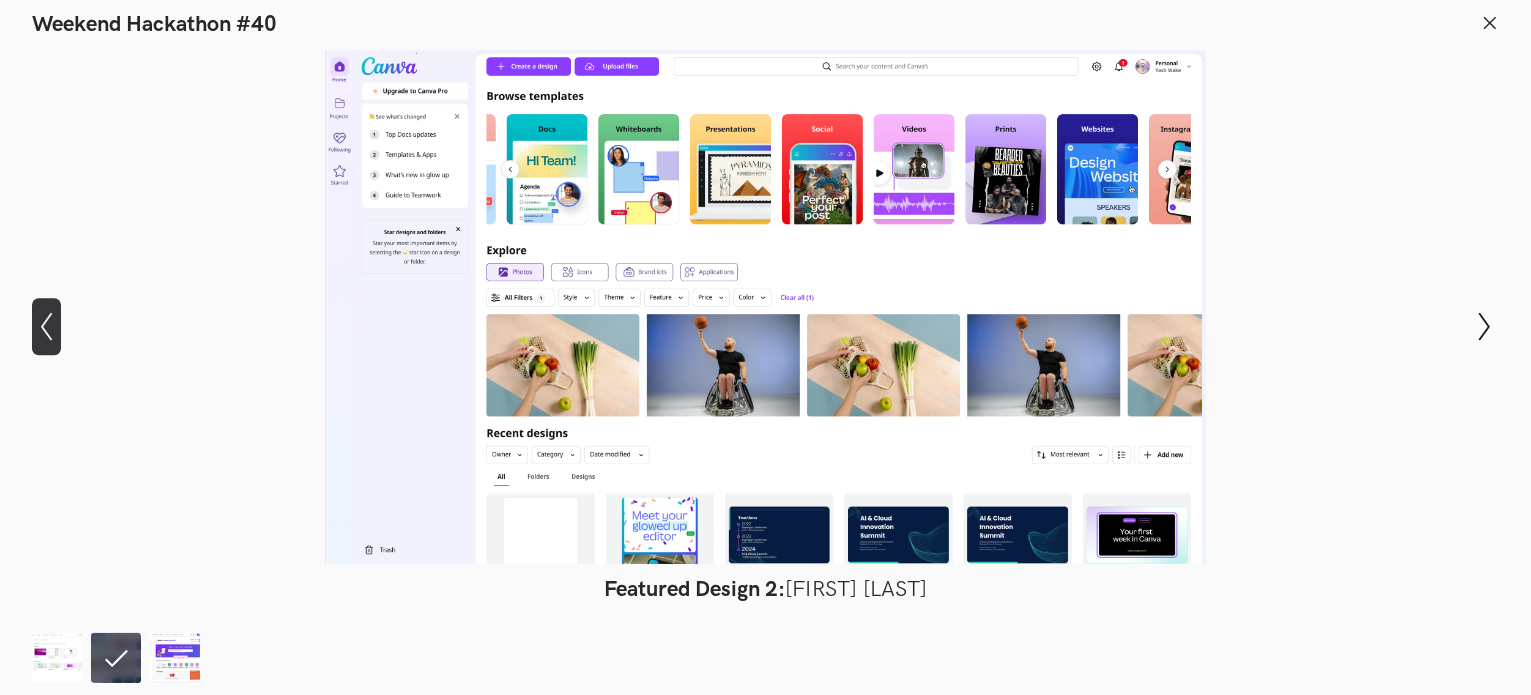 click at bounding box center (46, 327) 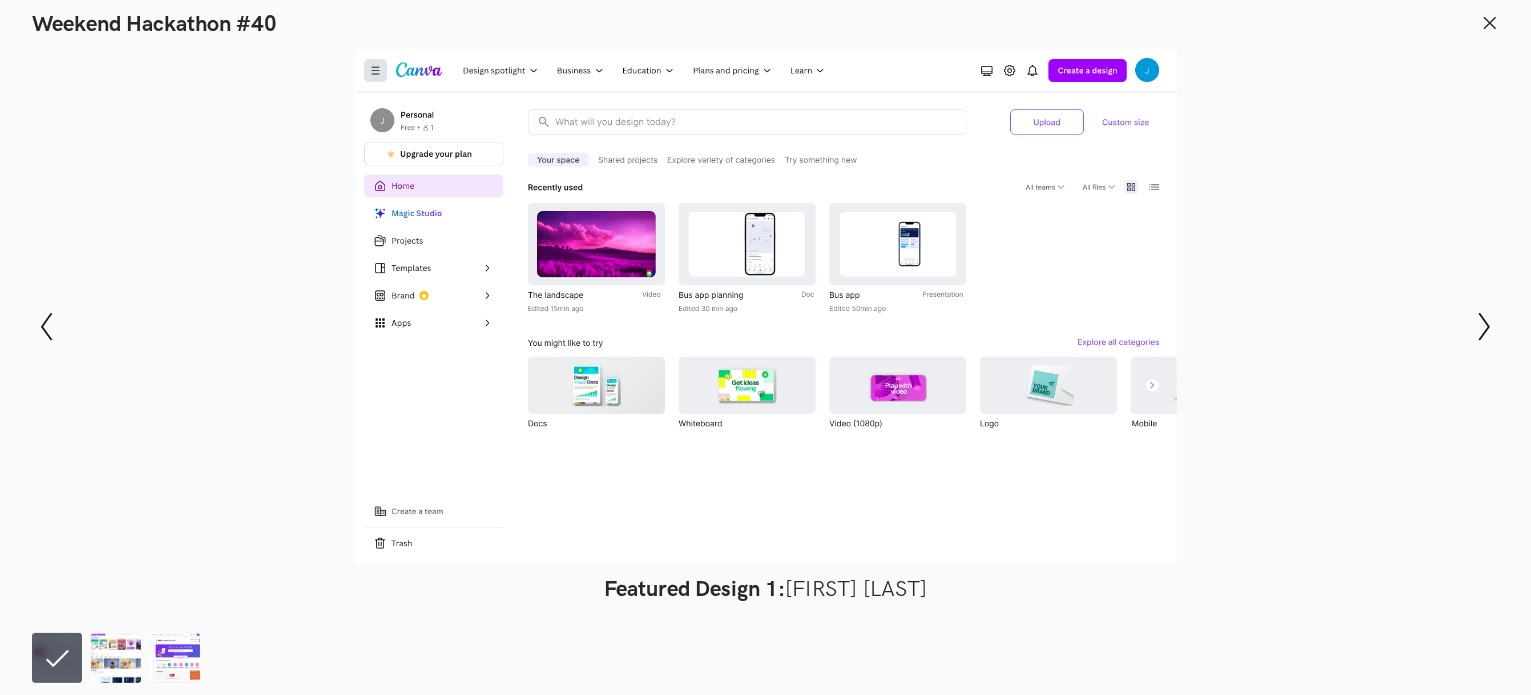 click at bounding box center (765, 307) 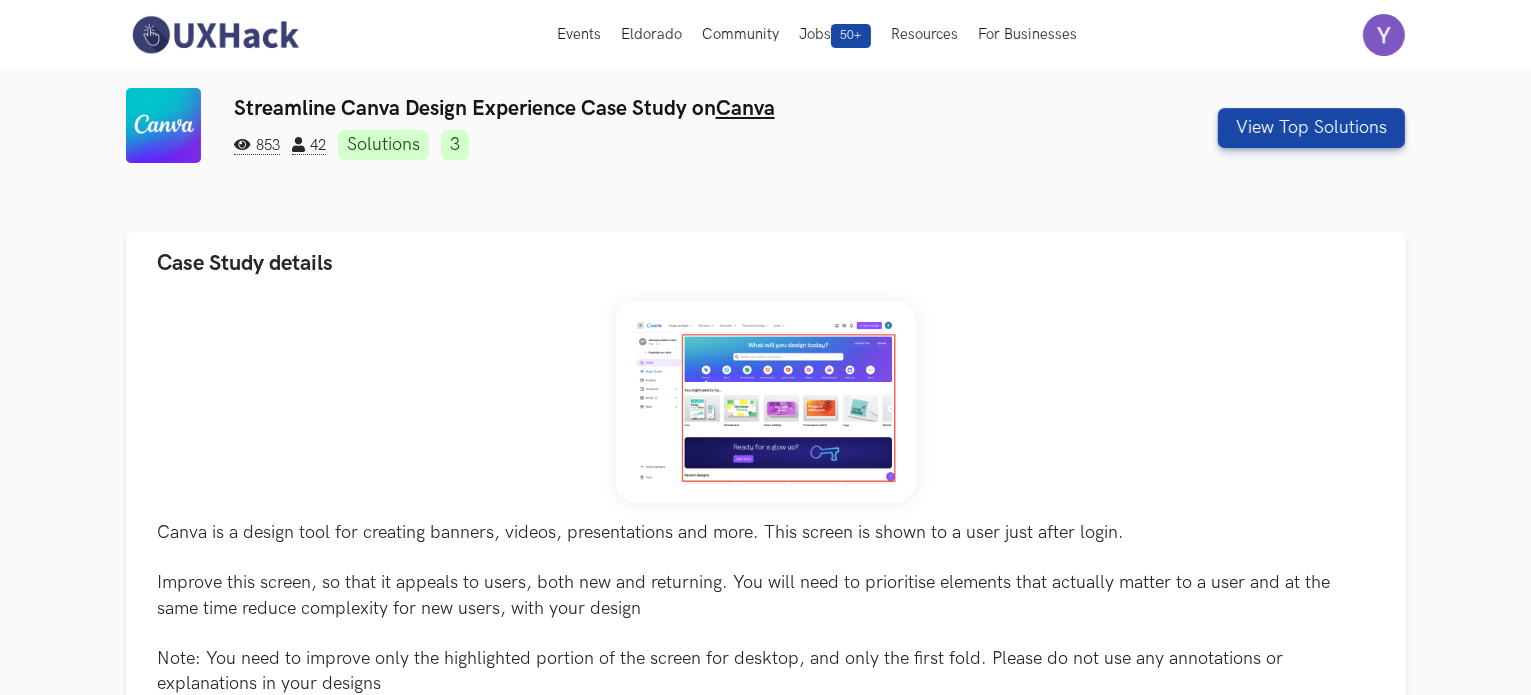 scroll, scrollTop: 7, scrollLeft: 0, axis: vertical 